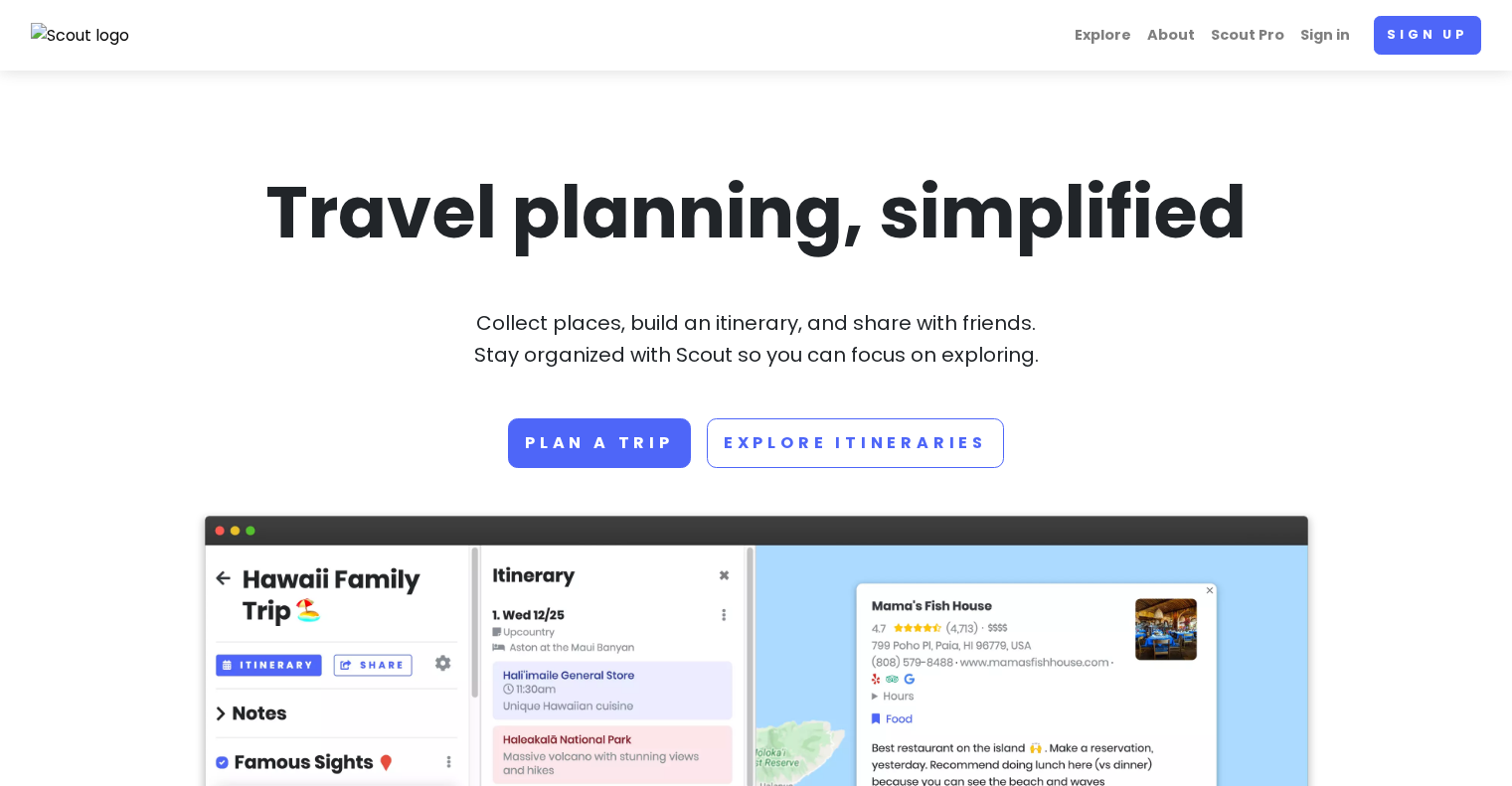 scroll, scrollTop: 0, scrollLeft: 0, axis: both 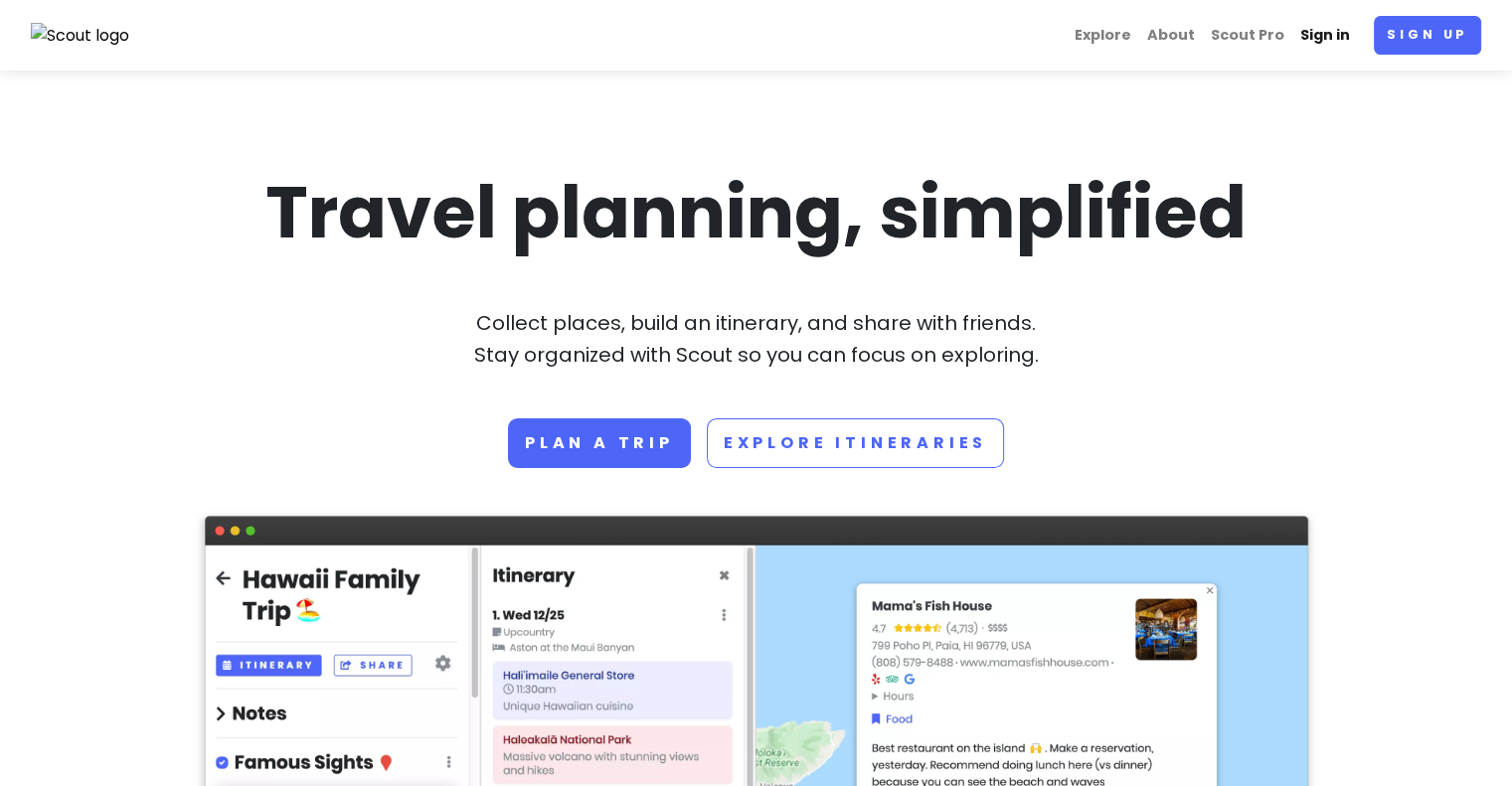 click on "Sign in" at bounding box center [1325, 35] 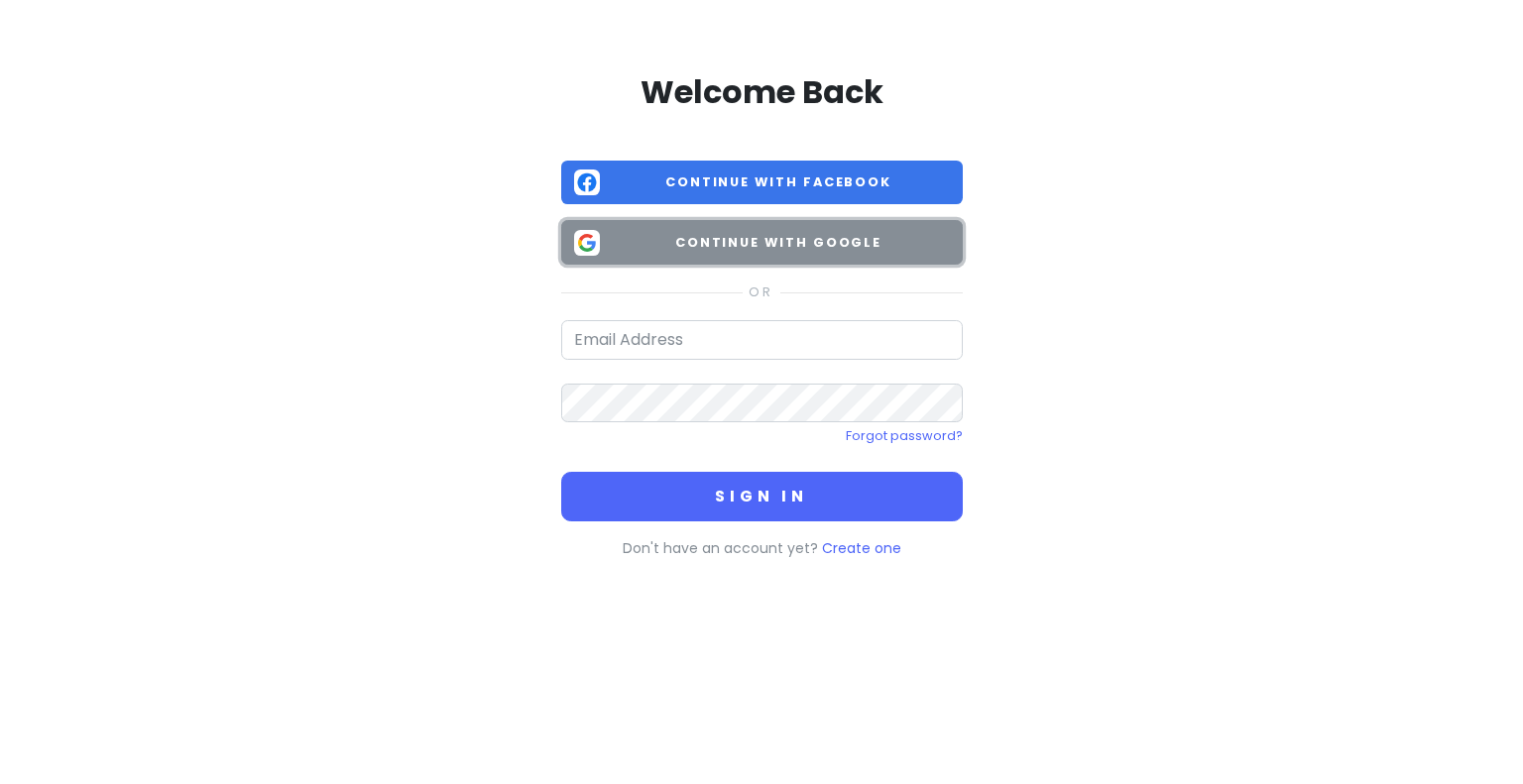 click on "Continue with Google" at bounding box center [778, 243] 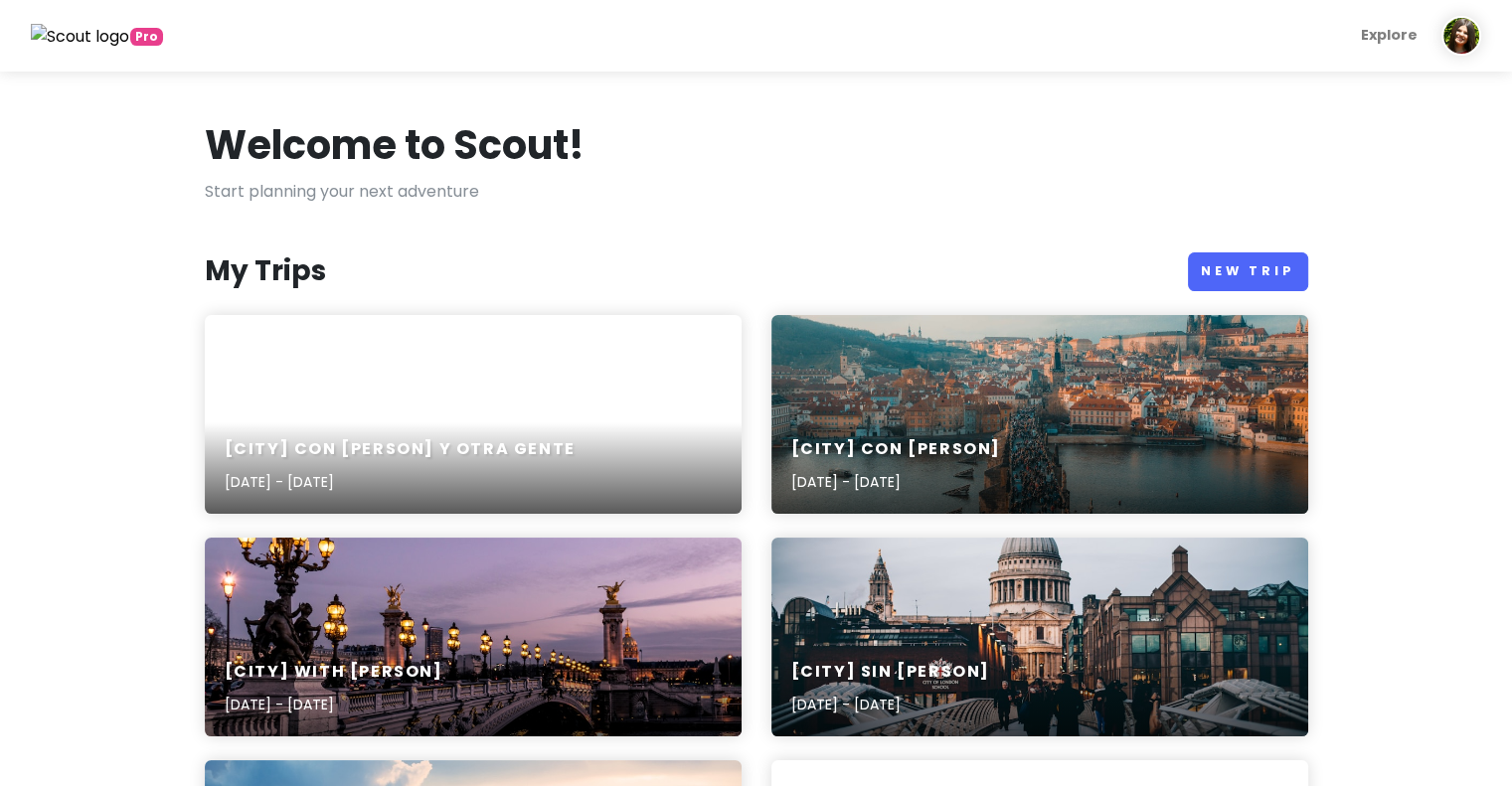 scroll, scrollTop: 0, scrollLeft: 0, axis: both 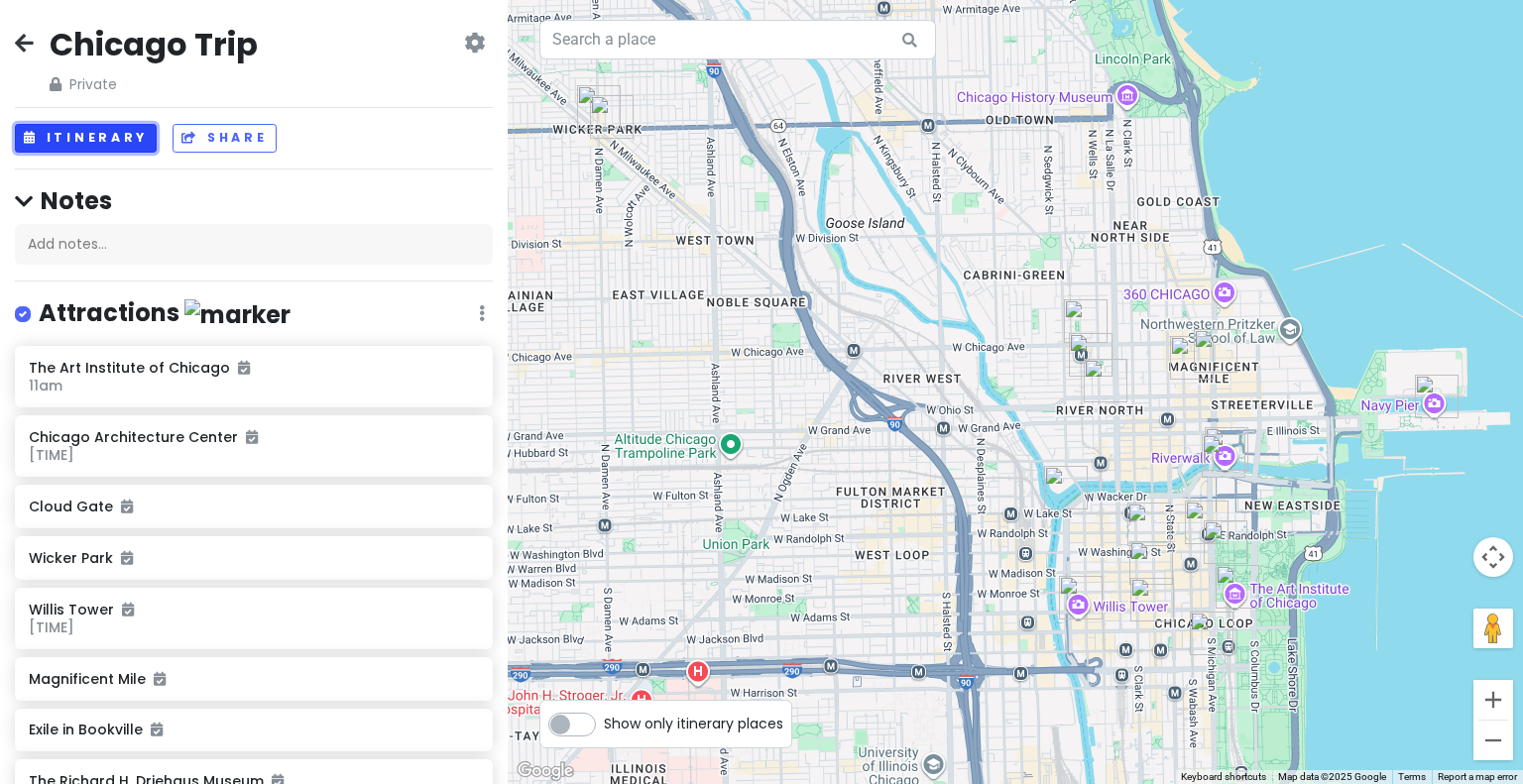 click on "Itinerary" at bounding box center [85, 138] 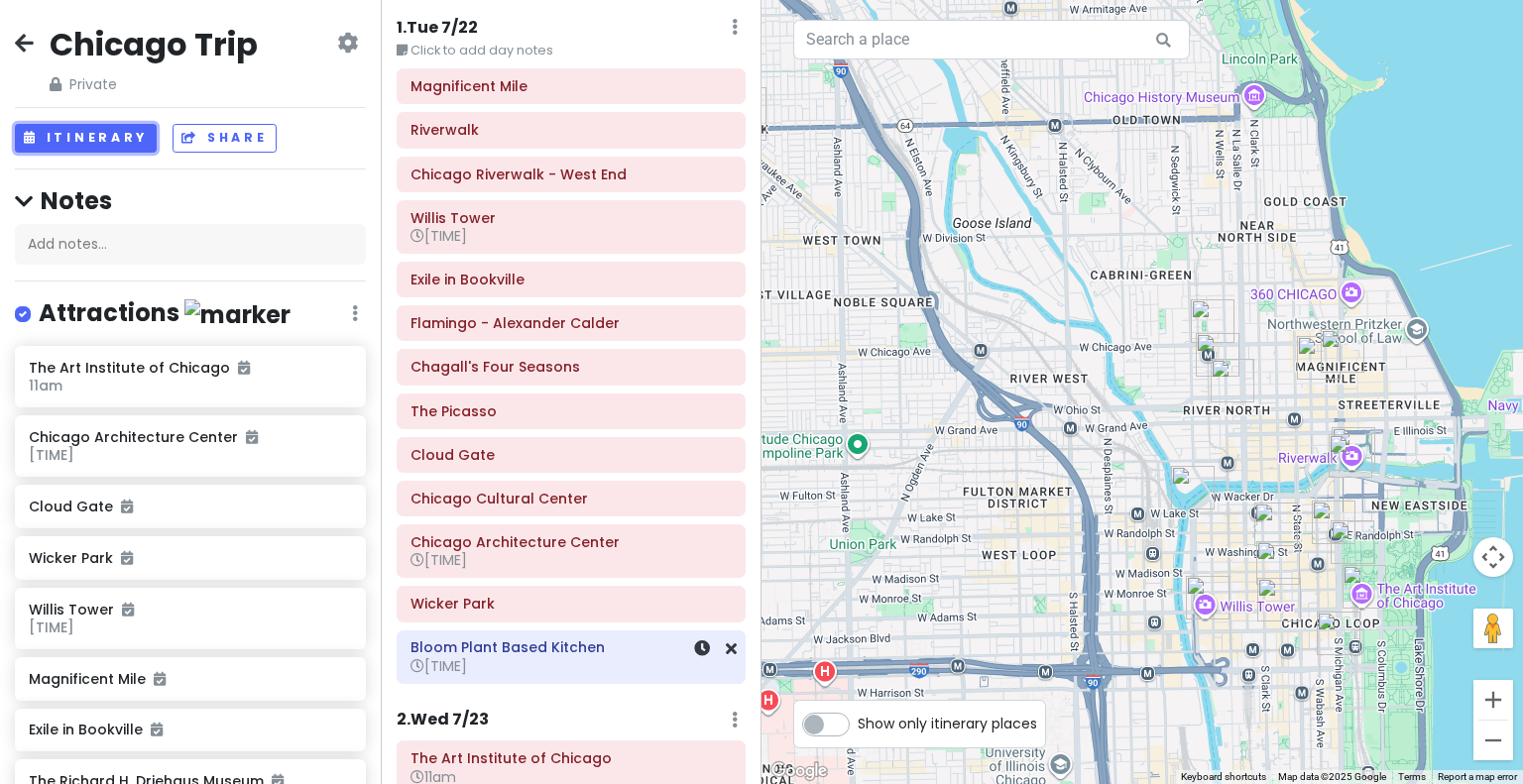 scroll, scrollTop: 0, scrollLeft: 0, axis: both 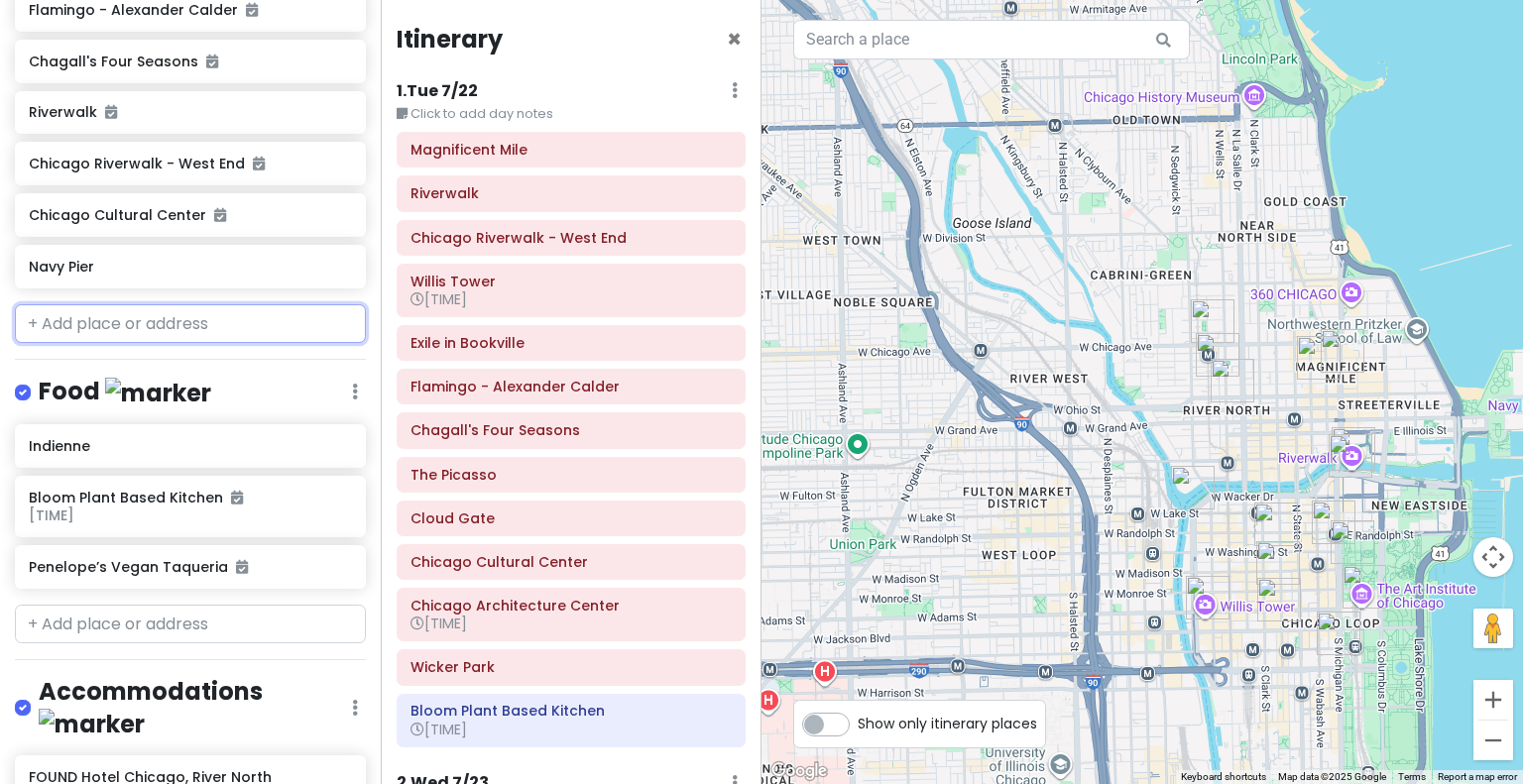 click at bounding box center [190, 324] 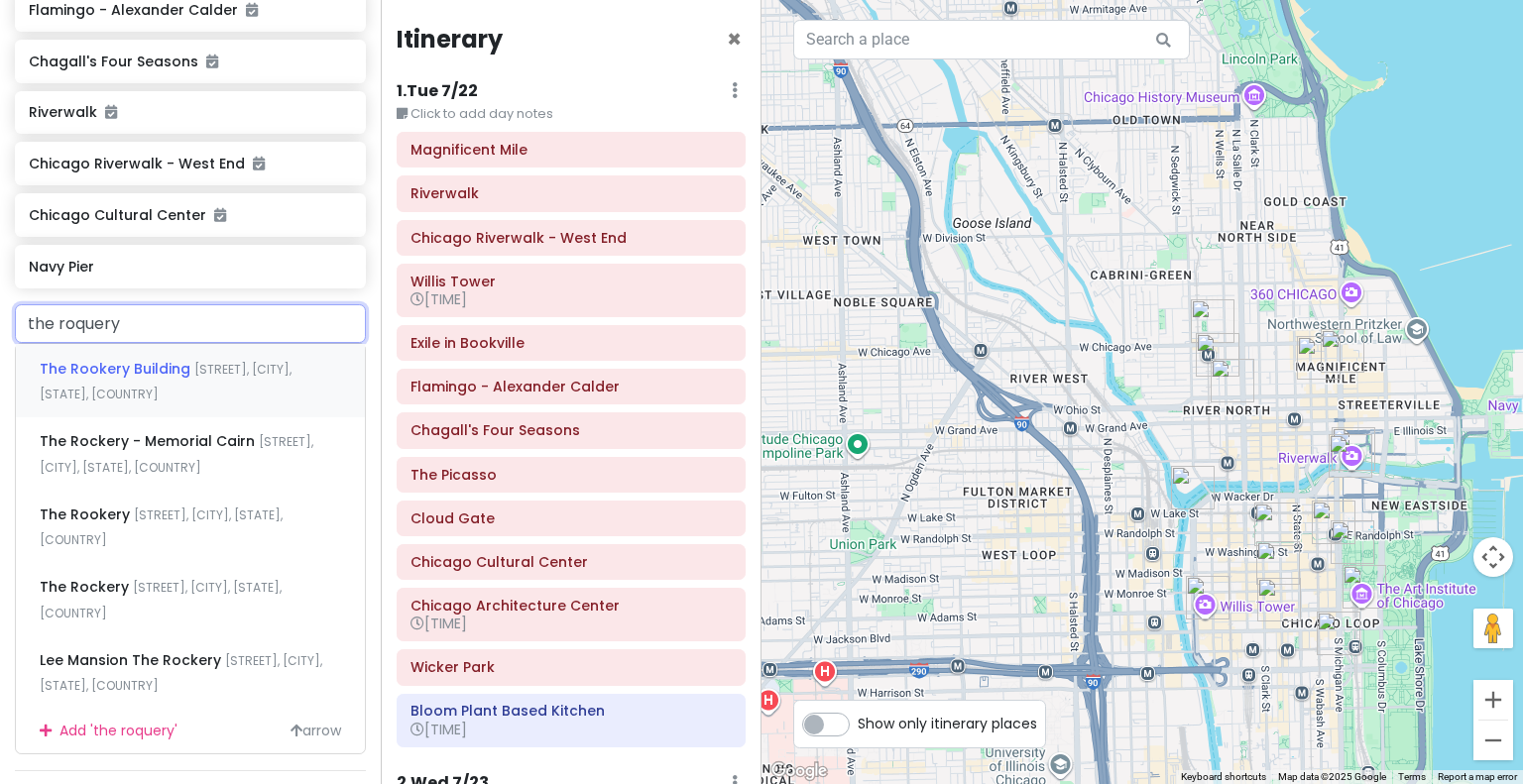 click on "[STREET], [CITY], [STATE], [COUNTRY]" at bounding box center [166, 382] 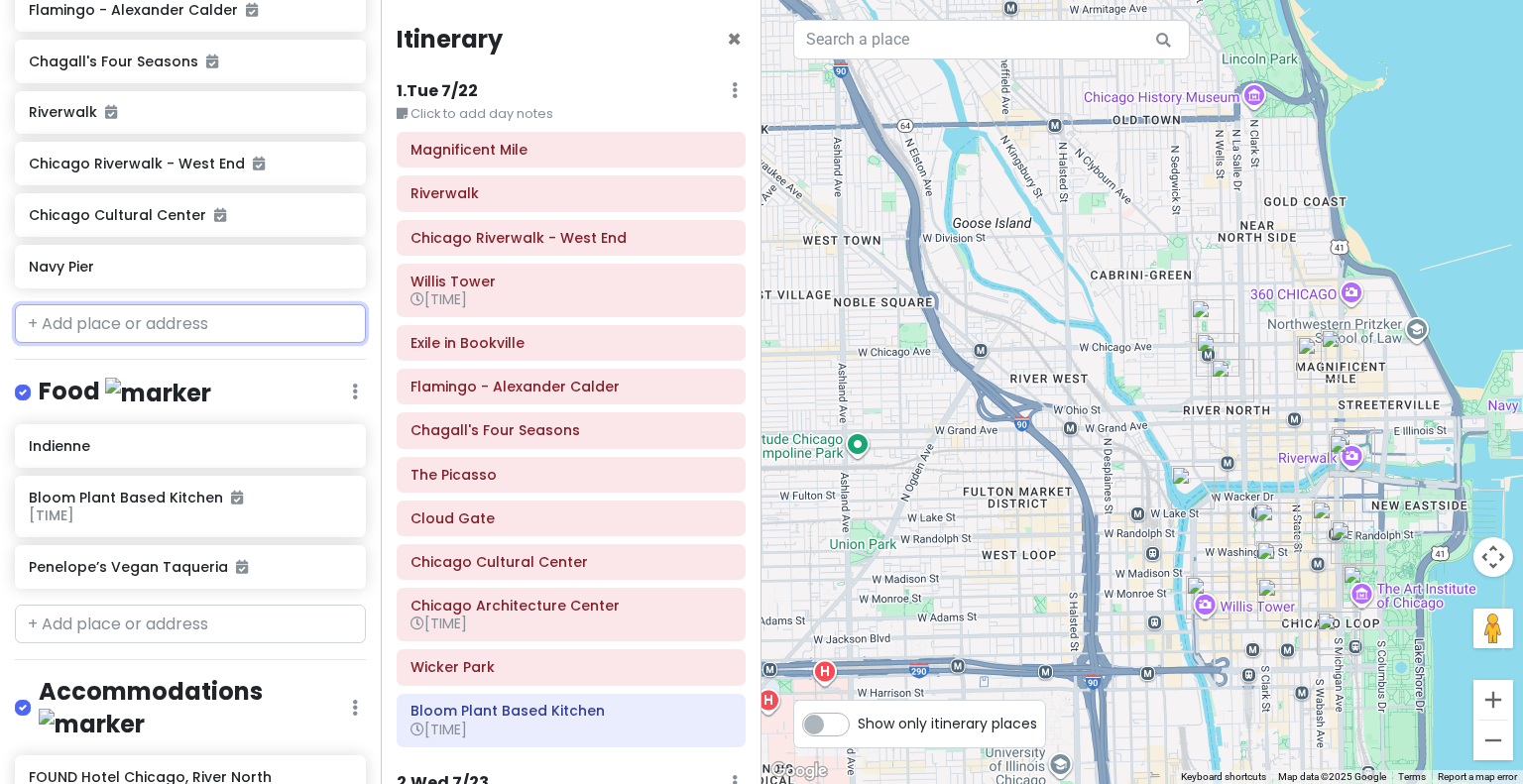 scroll, scrollTop: 943, scrollLeft: 0, axis: vertical 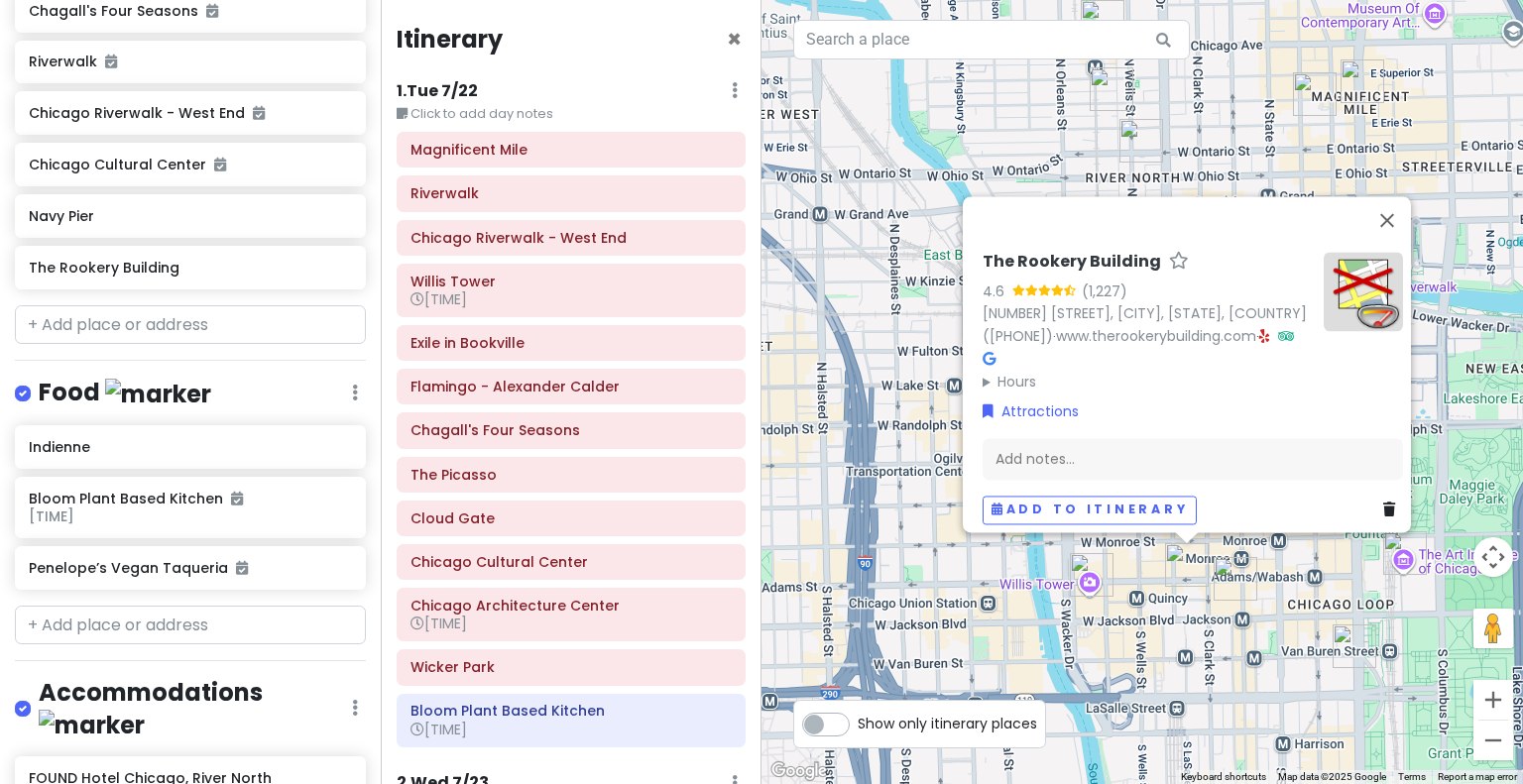 click on "1 .  Tue 7/22 Edit Day Notes Delete Day" at bounding box center [571, 95] 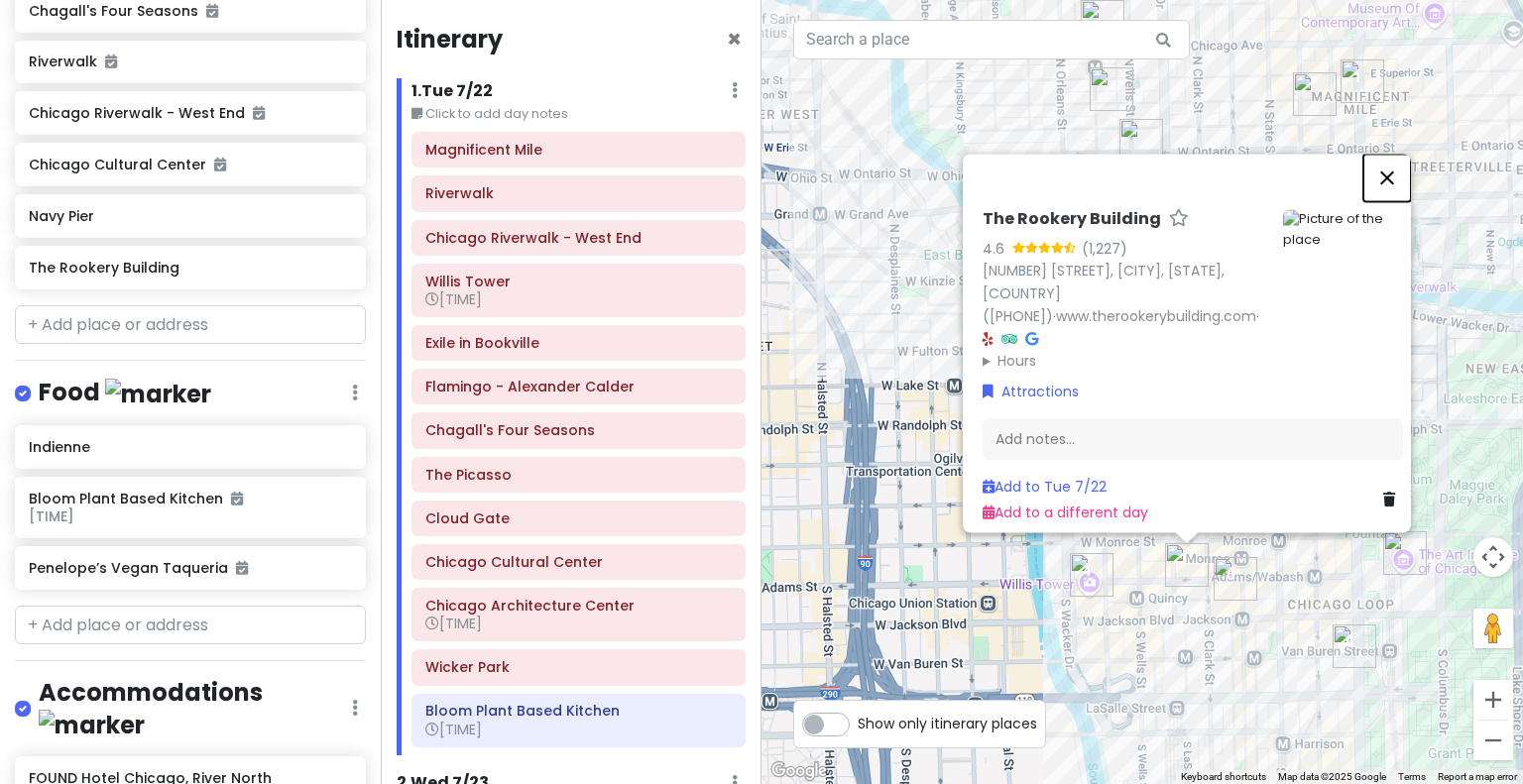 click at bounding box center [1387, 177] 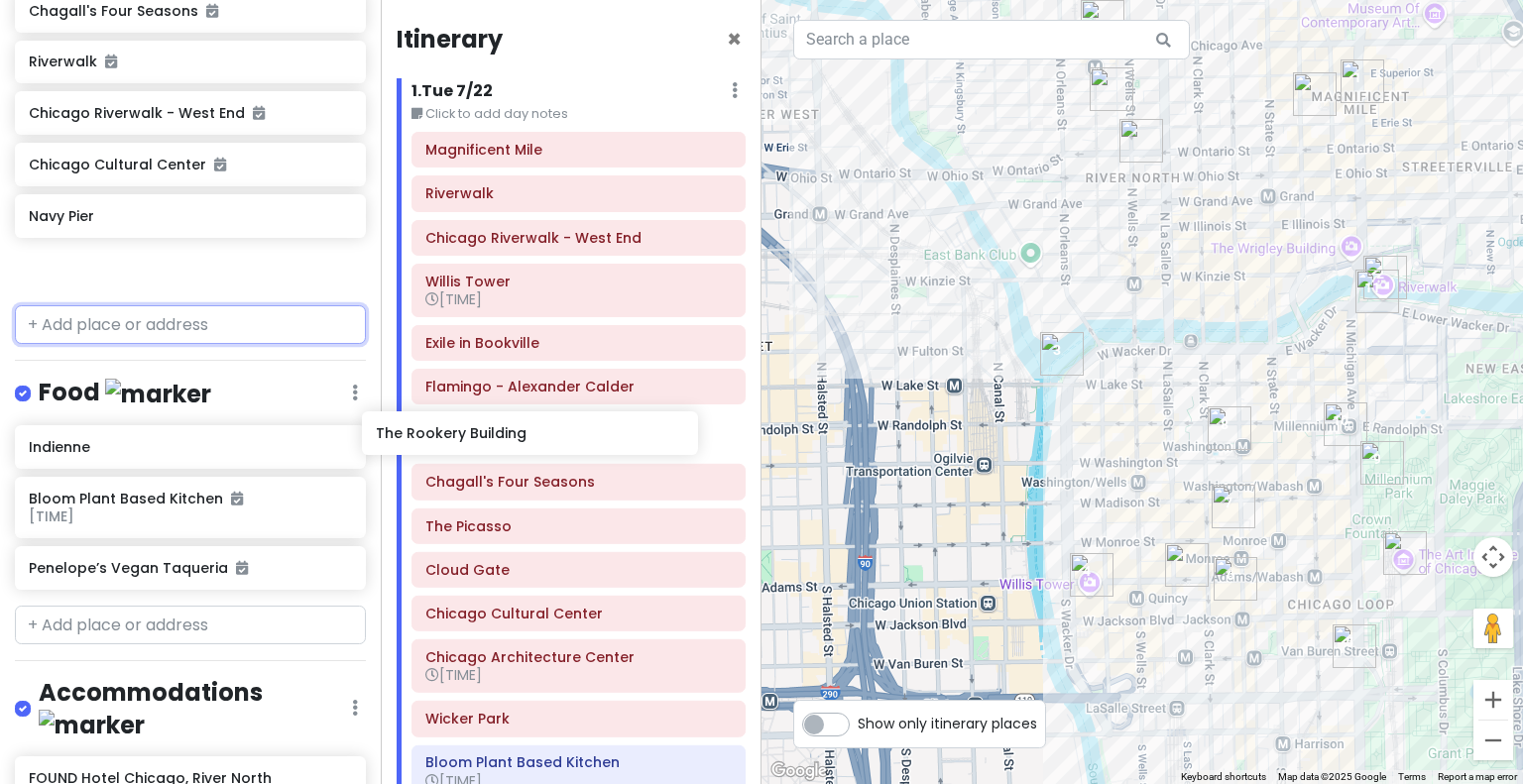 drag, startPoint x: 109, startPoint y: 275, endPoint x: 456, endPoint y: 443, distance: 385.52951 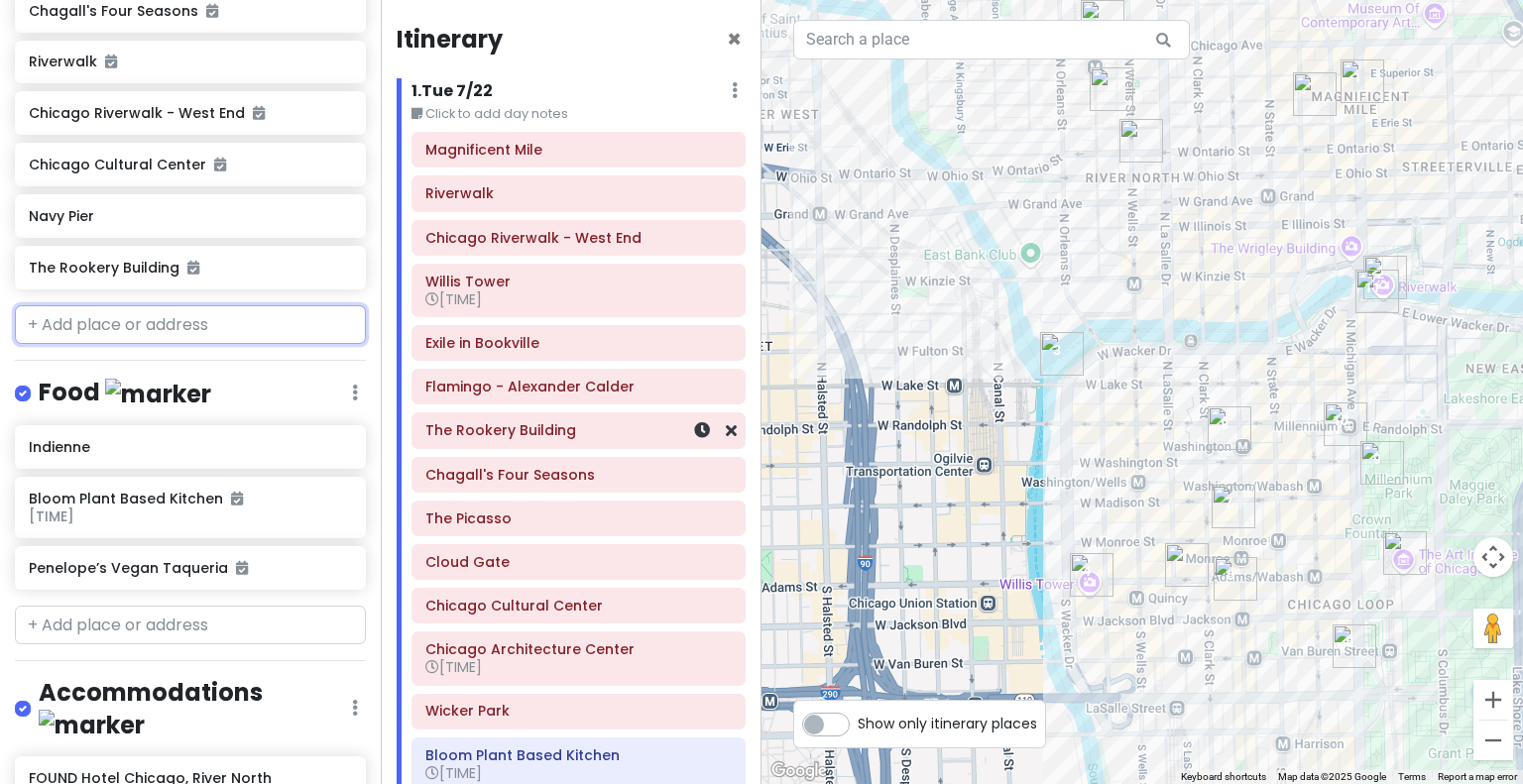 scroll, scrollTop: 891, scrollLeft: 0, axis: vertical 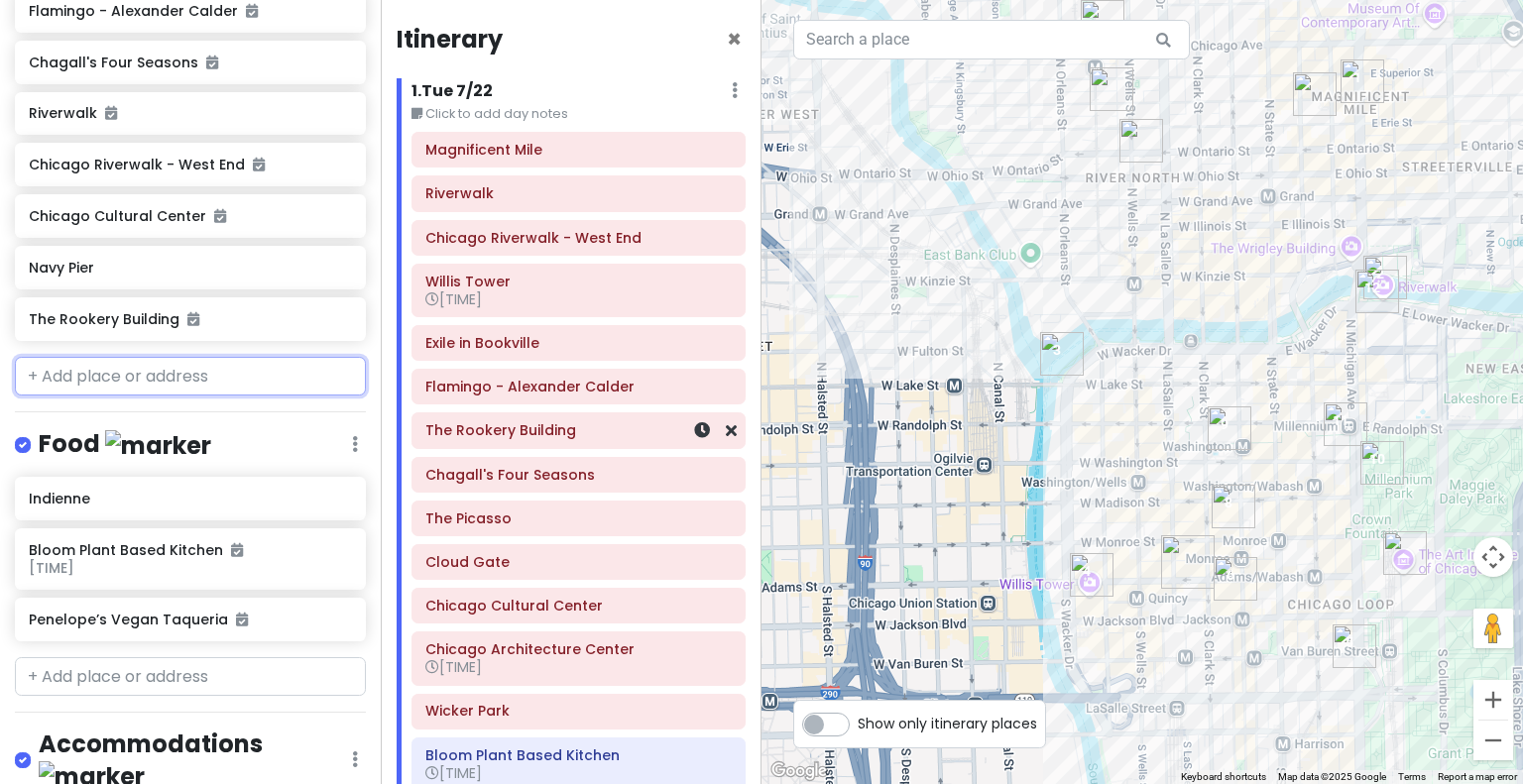 click on "The Rookery Building" at bounding box center [578, 150] 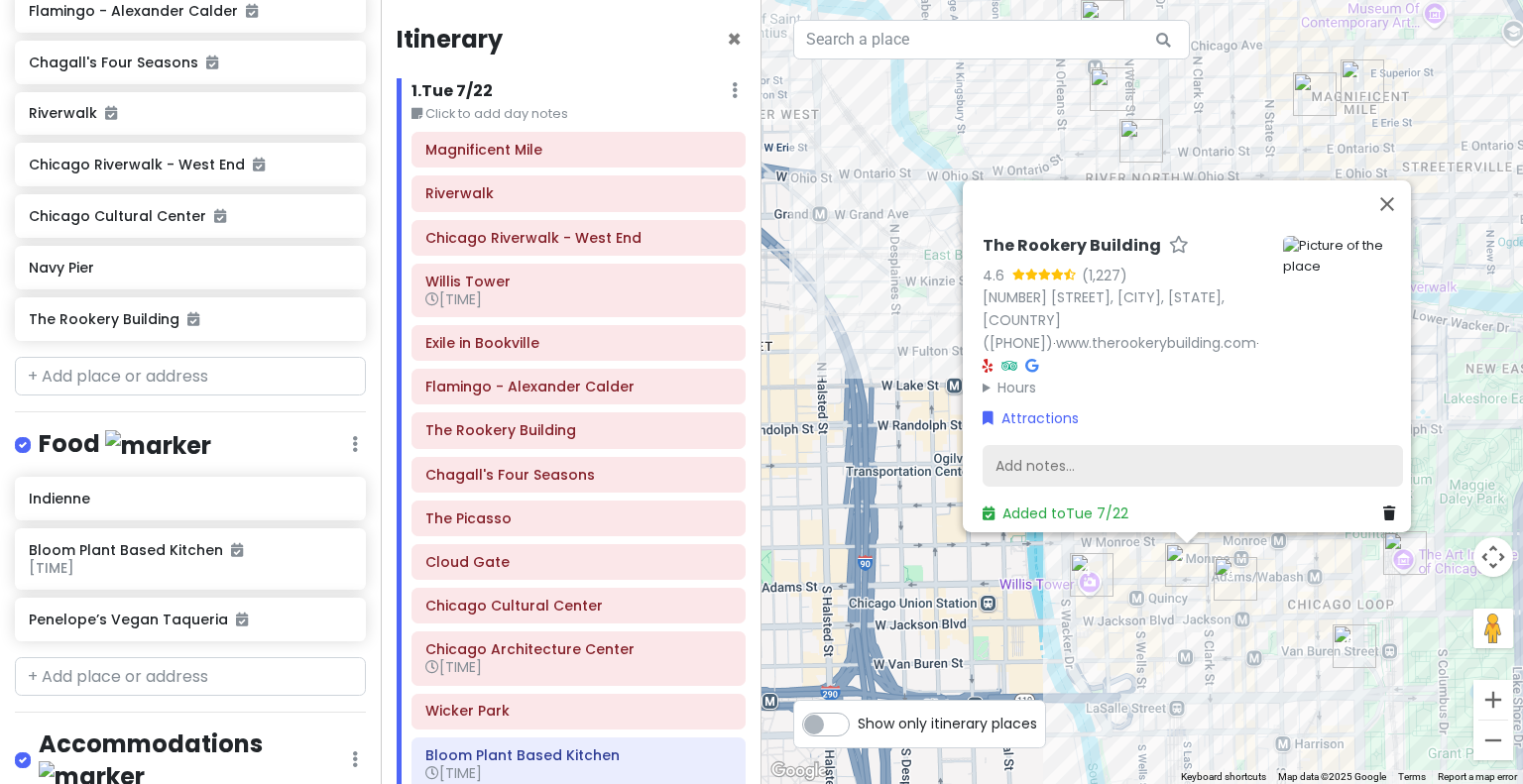 click on "Add notes..." at bounding box center (1193, 466) 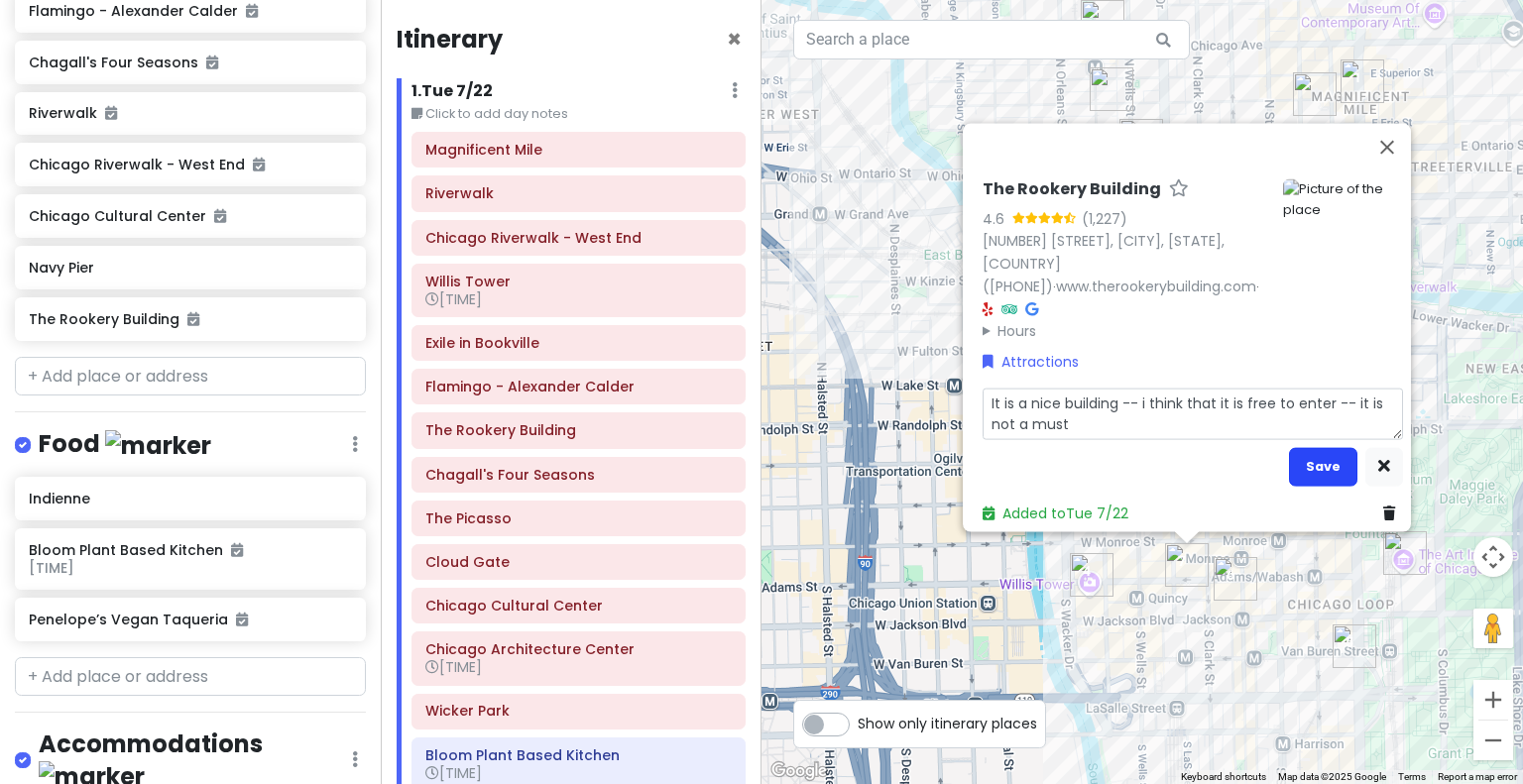 type on "It is a nice building -- i think that it is free to enter -- it is not a must" 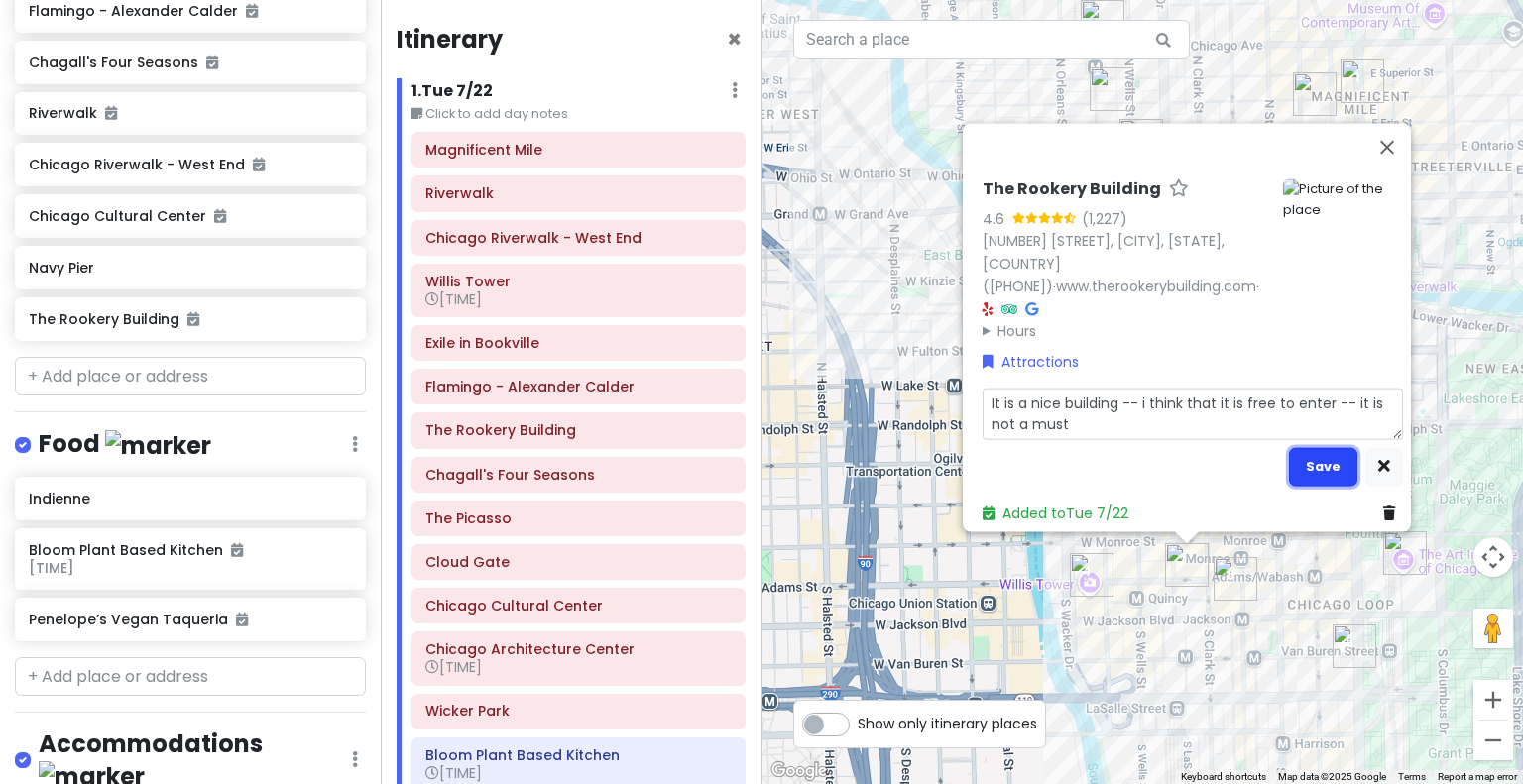 click on "Save" at bounding box center (1323, 466) 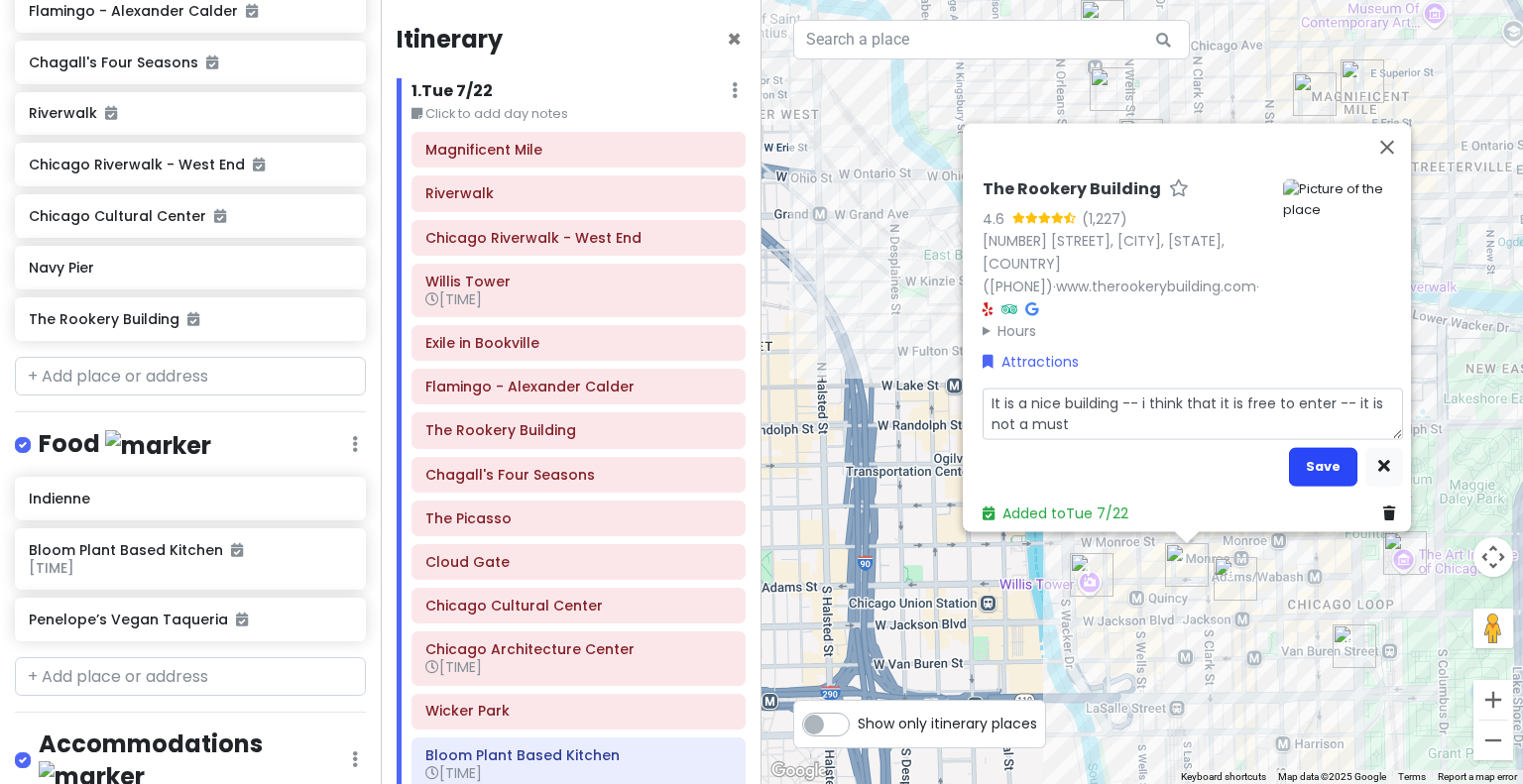 scroll, scrollTop: 926, scrollLeft: 0, axis: vertical 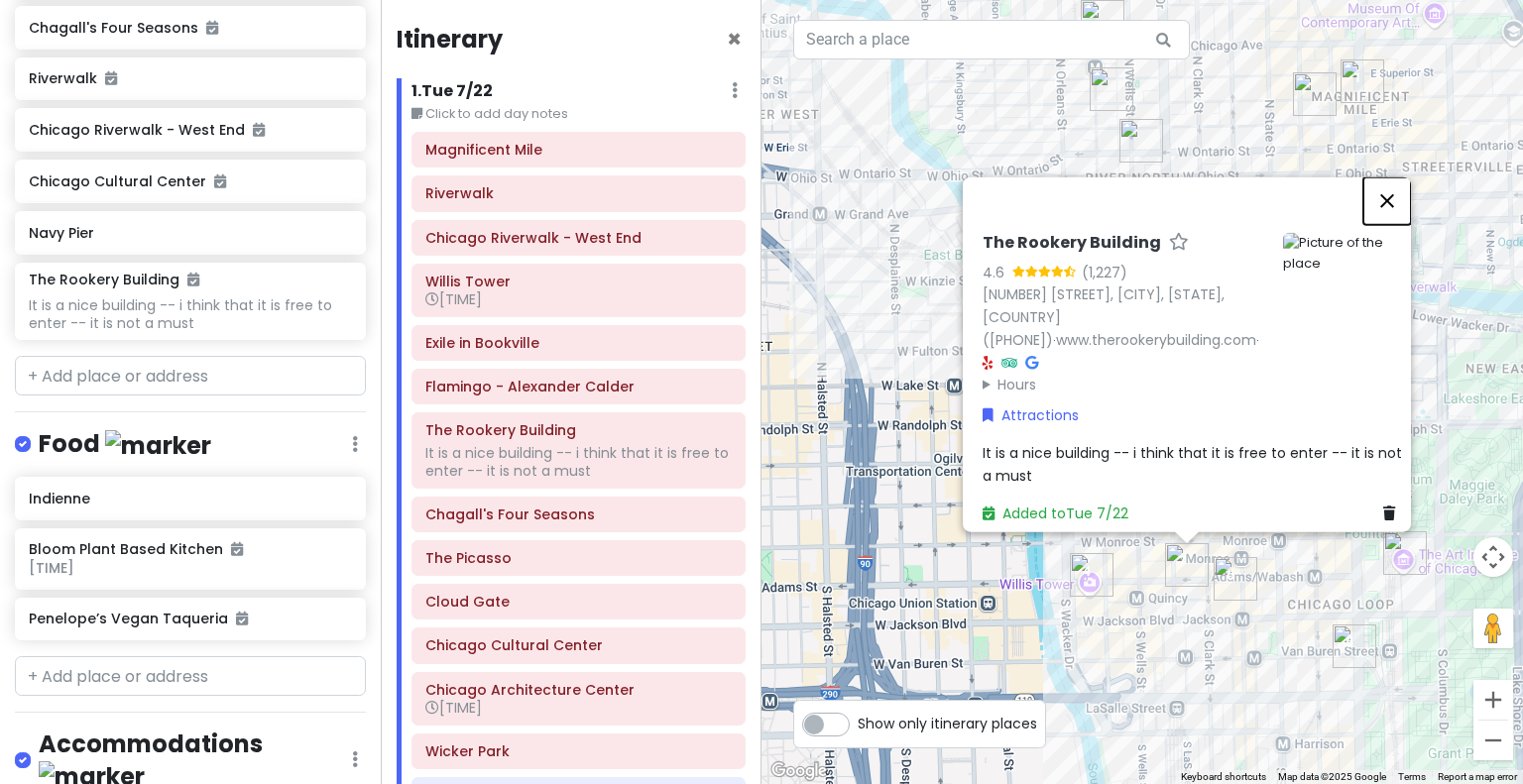 click at bounding box center [1387, 200] 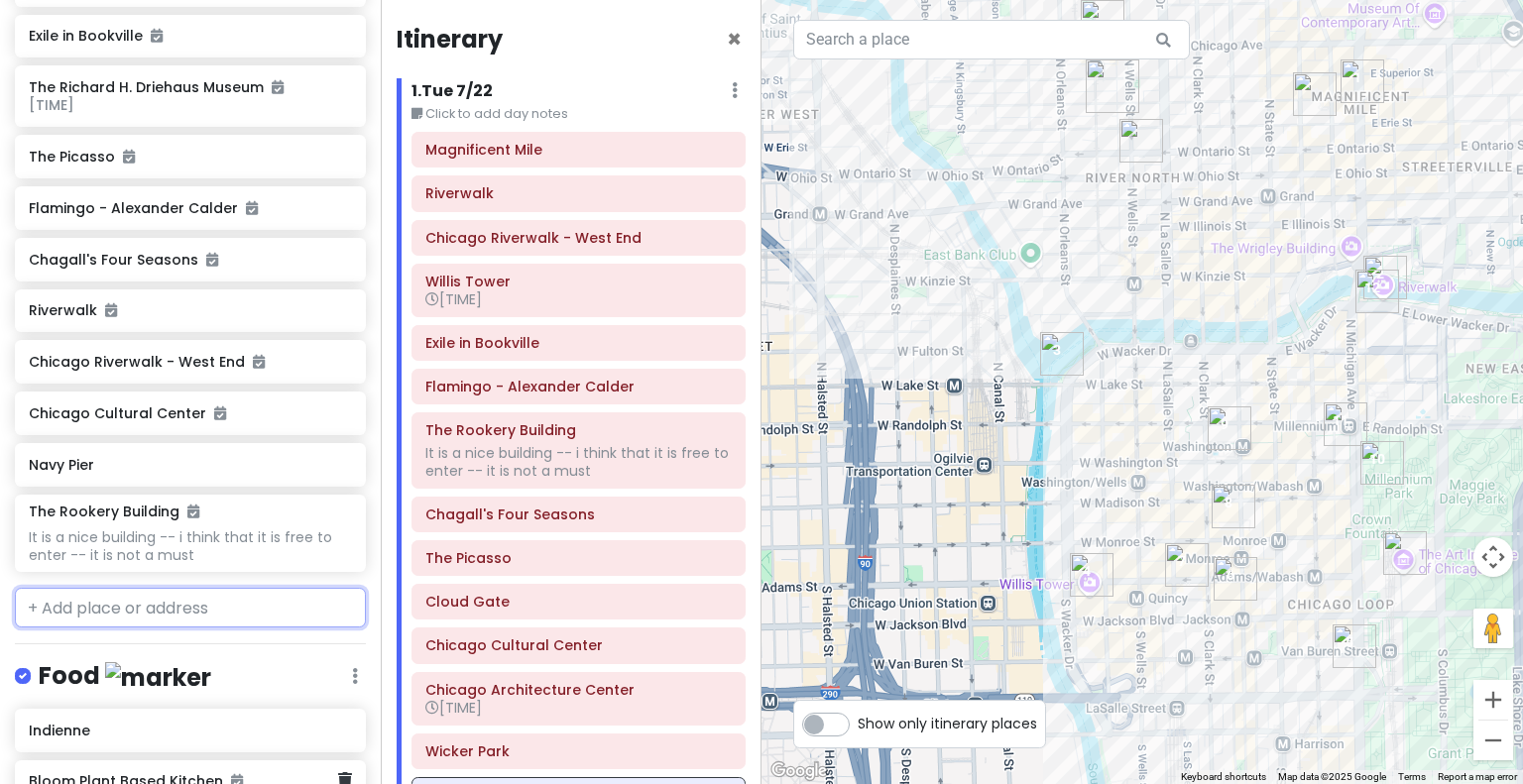 scroll, scrollTop: 1083, scrollLeft: 0, axis: vertical 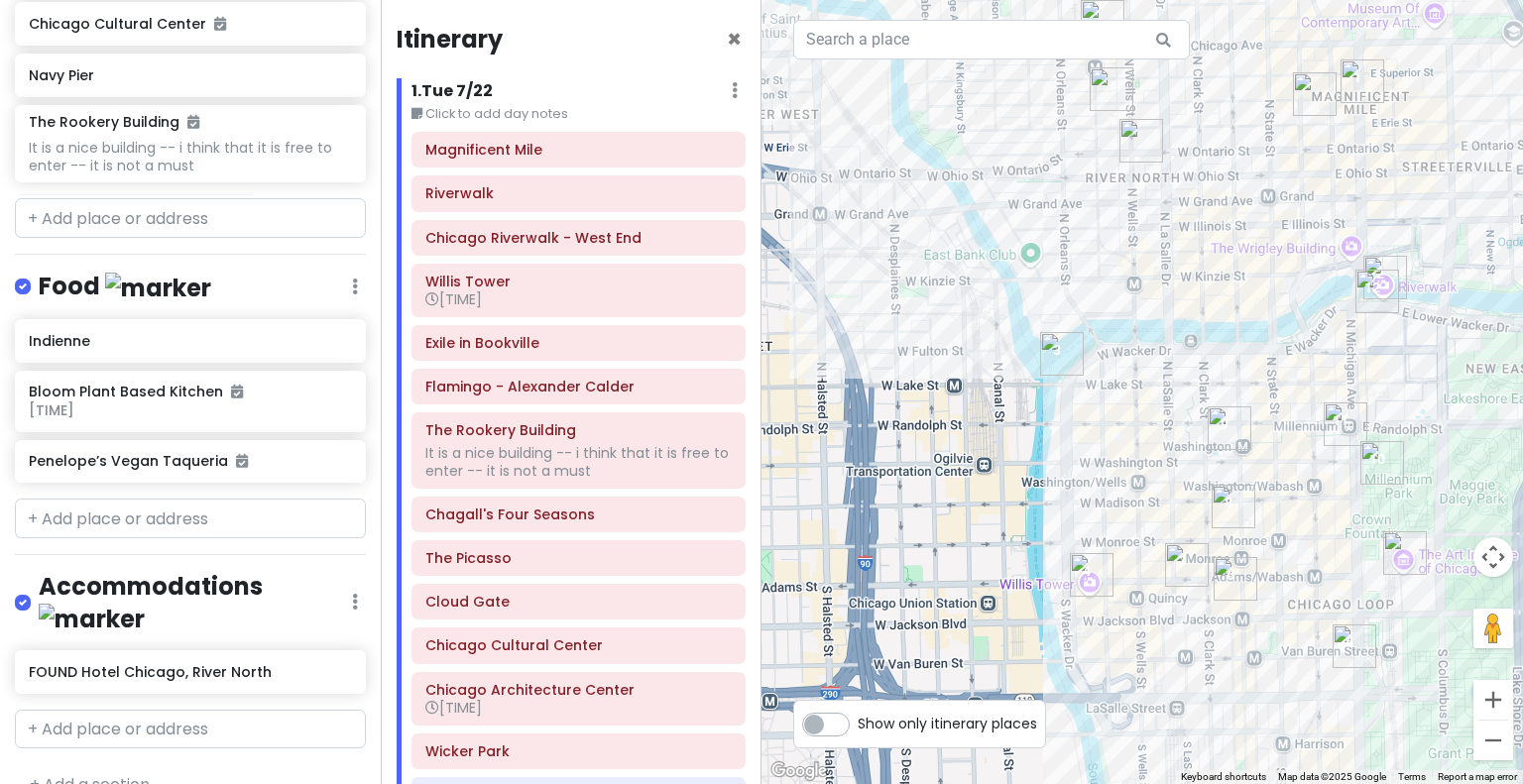 click on "1 .  Tue 7/22" at bounding box center [452, 91] 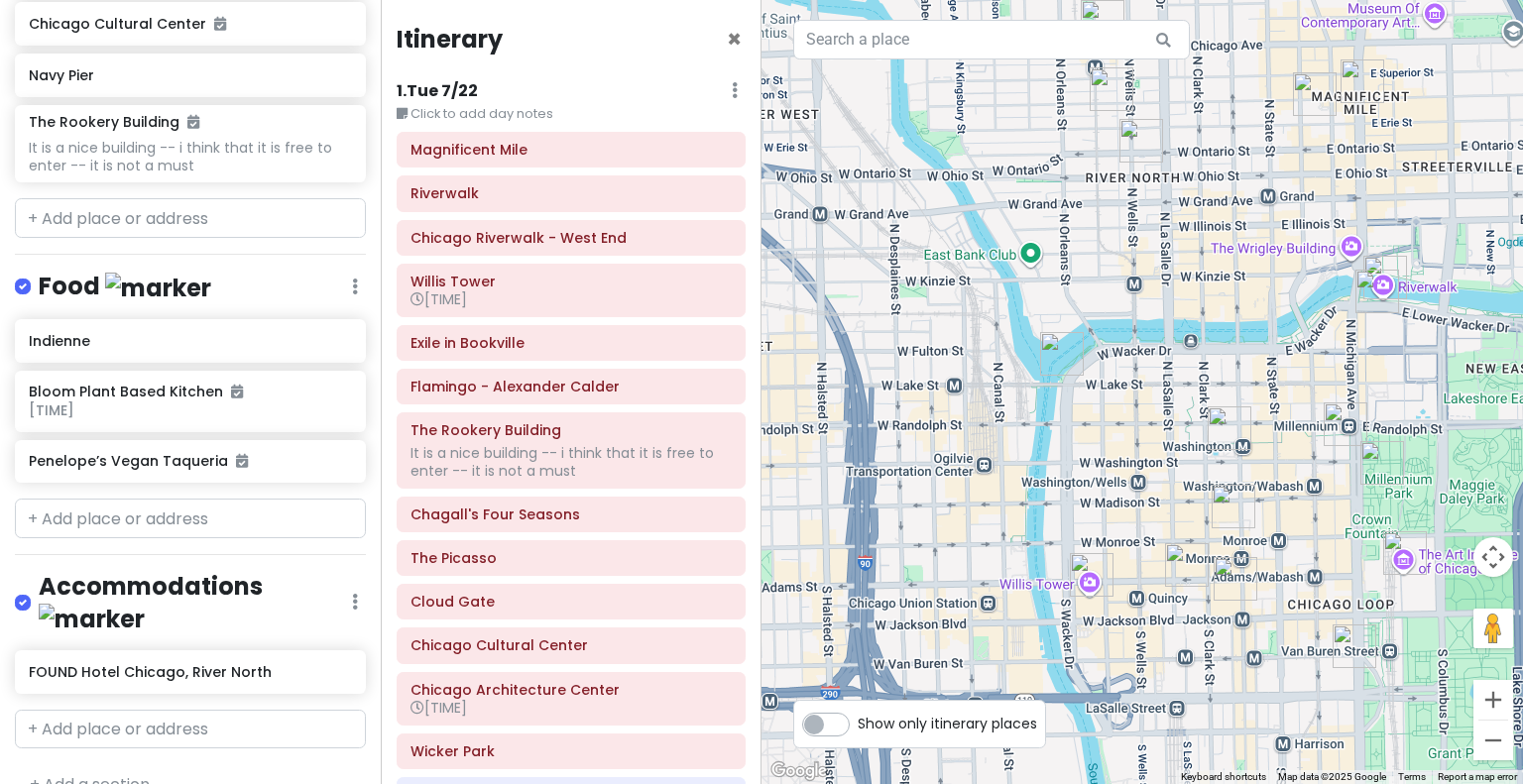 click on "1 .  Tue 7/22" at bounding box center (437, 91) 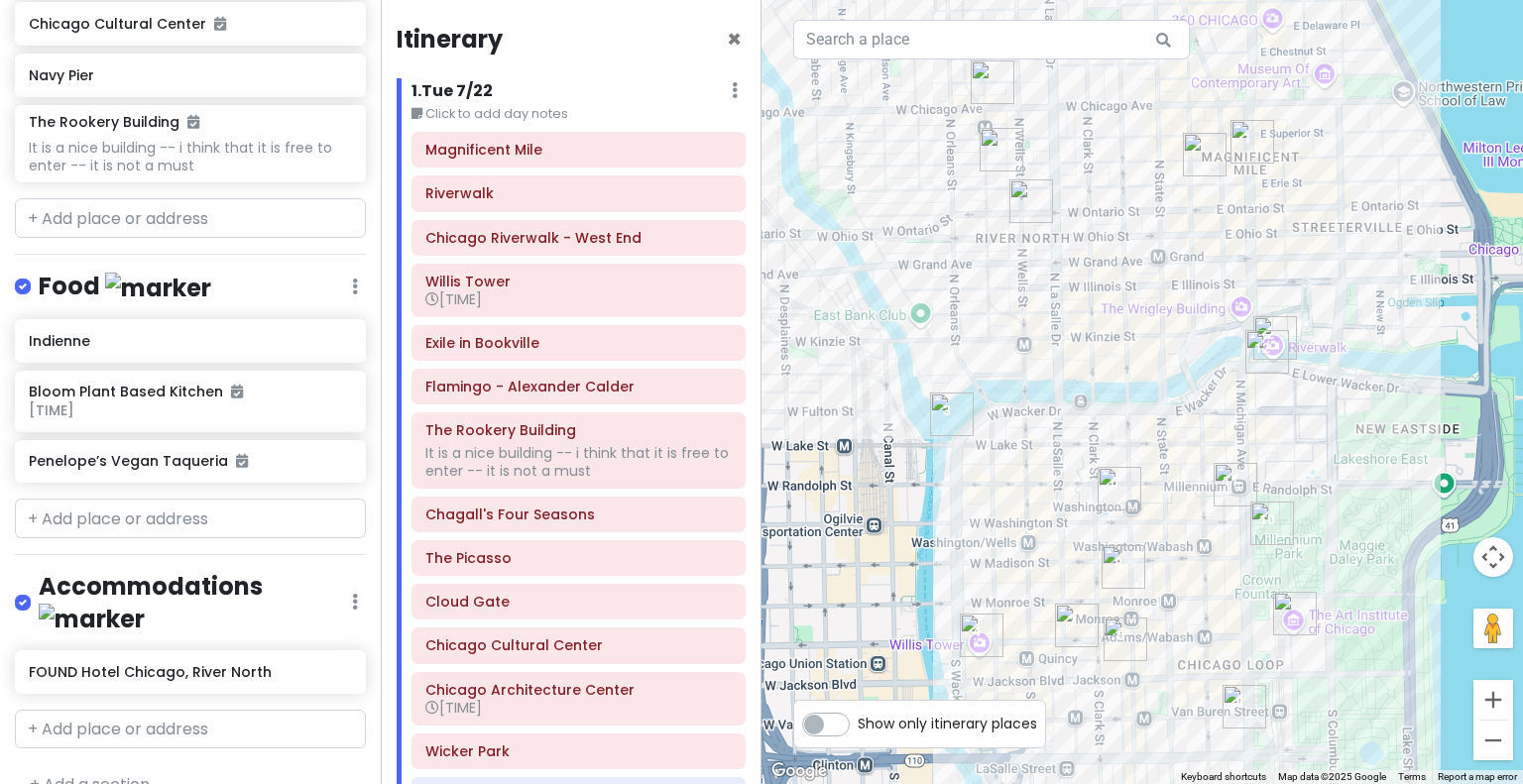 drag, startPoint x: 1025, startPoint y: 278, endPoint x: 915, endPoint y: 338, distance: 125.29964 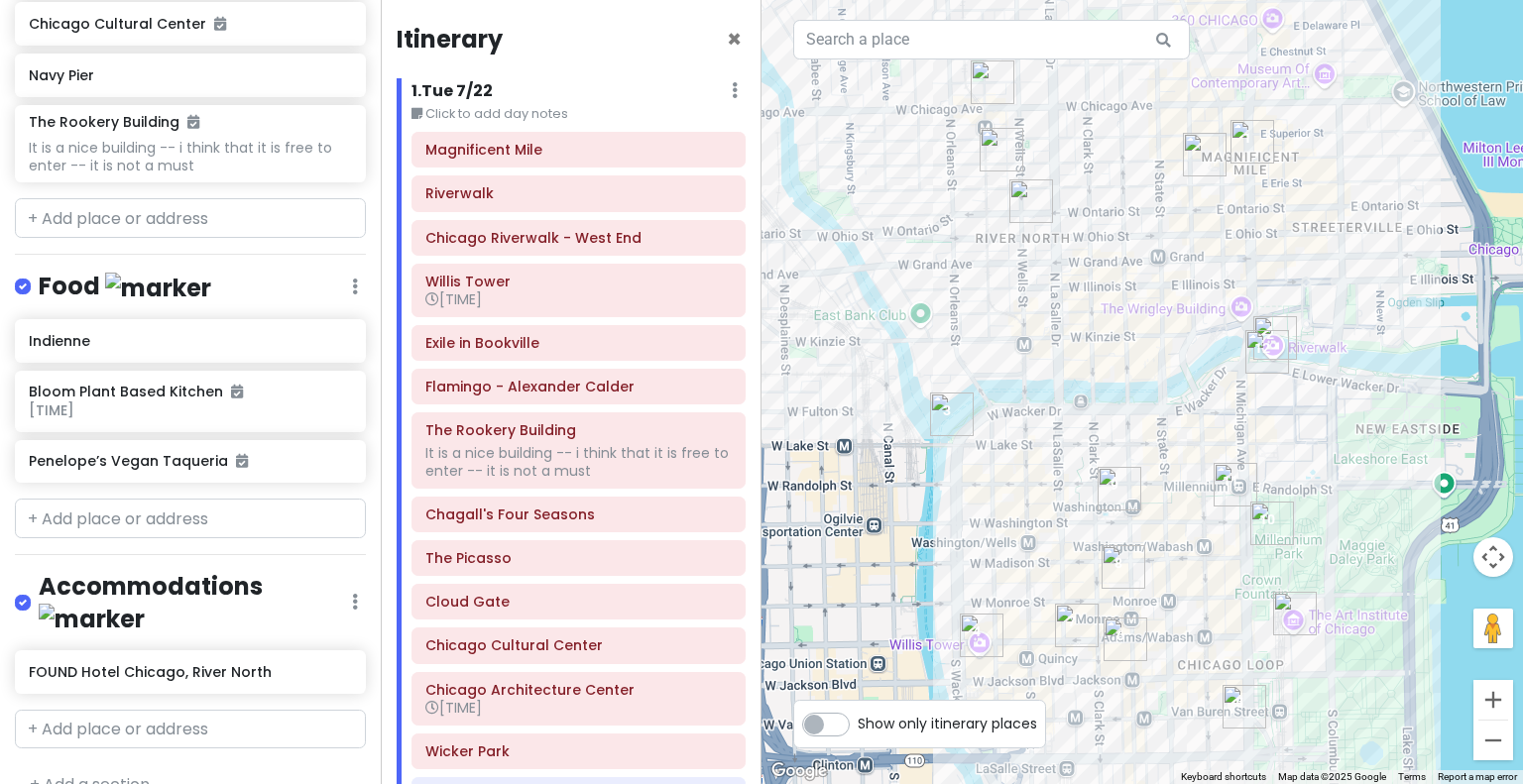 click on "To navigate, press the arrow keys." at bounding box center [1142, 392] 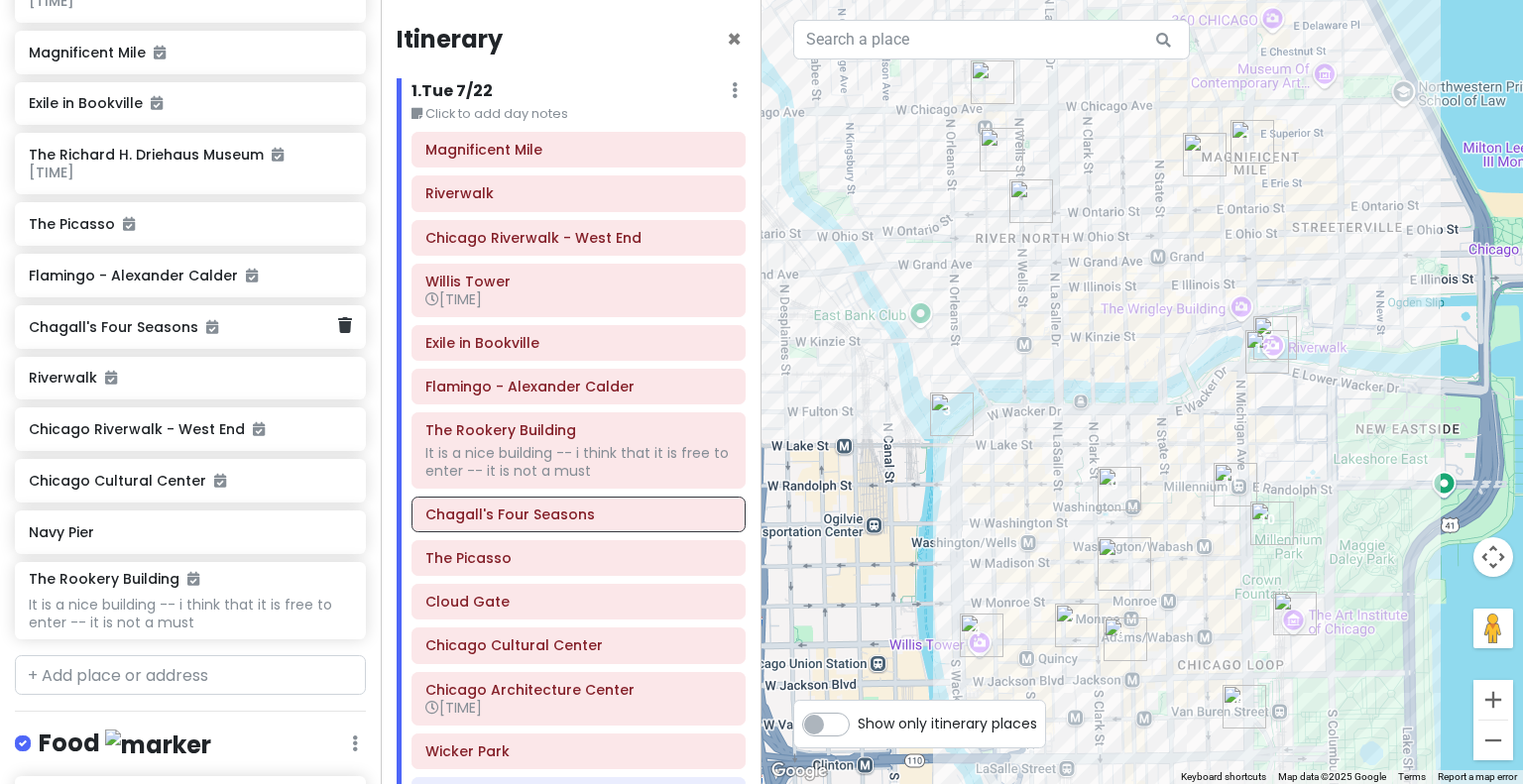 scroll, scrollTop: 786, scrollLeft: 0, axis: vertical 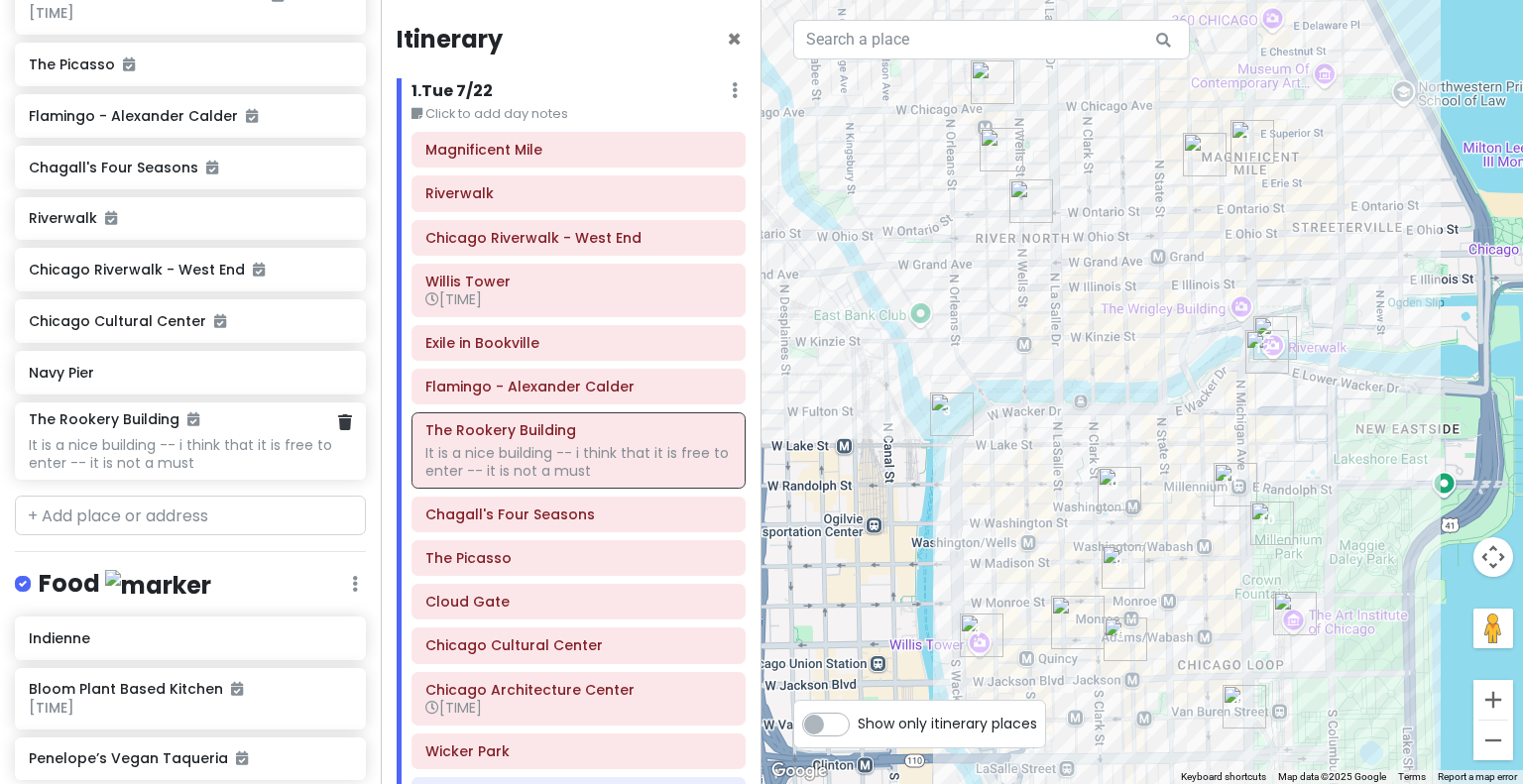 click on "The Rookery Building It is a nice building -- i think that it is free to enter -- it is not a must" at bounding box center [189, 441] 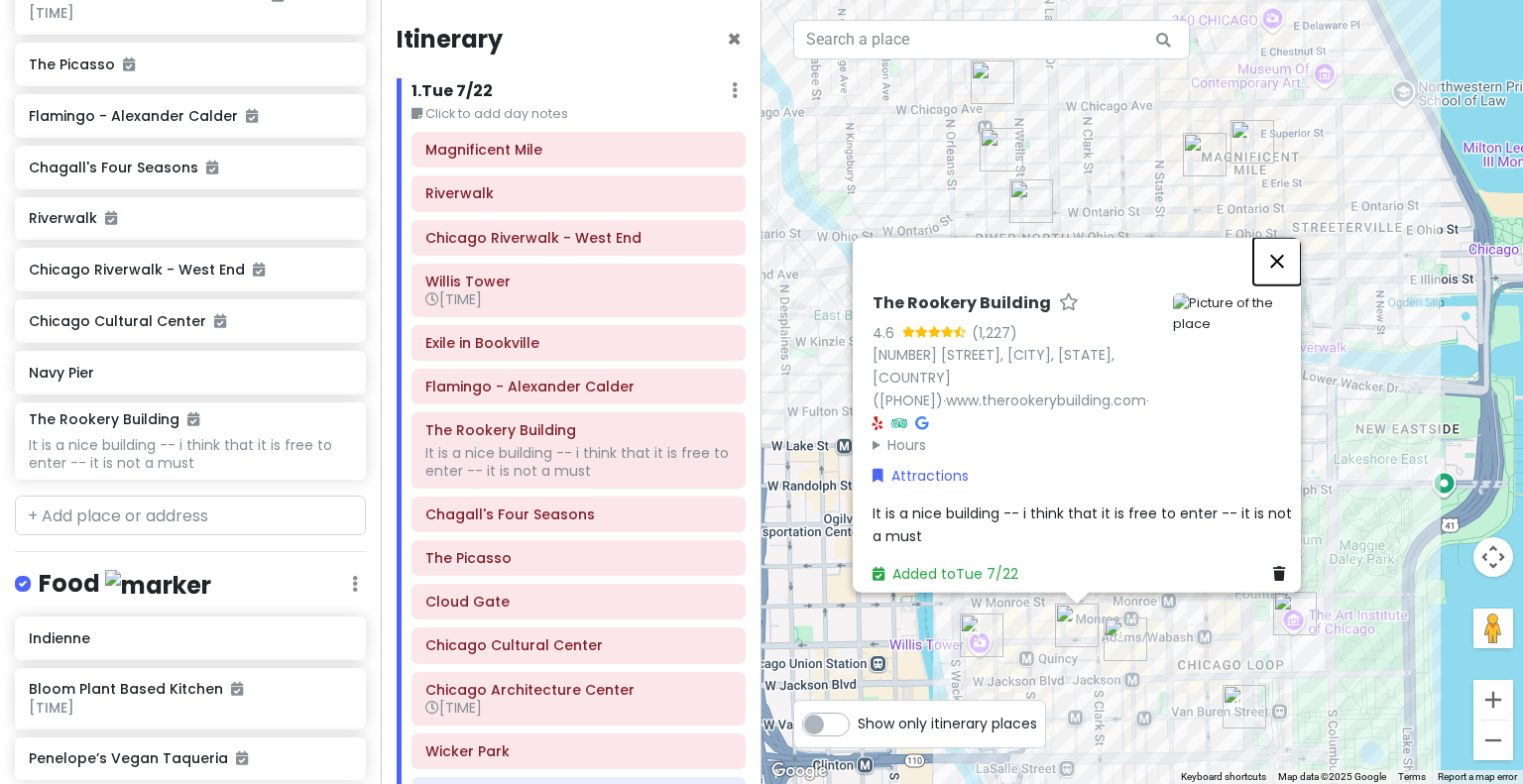 click at bounding box center [1277, 261] 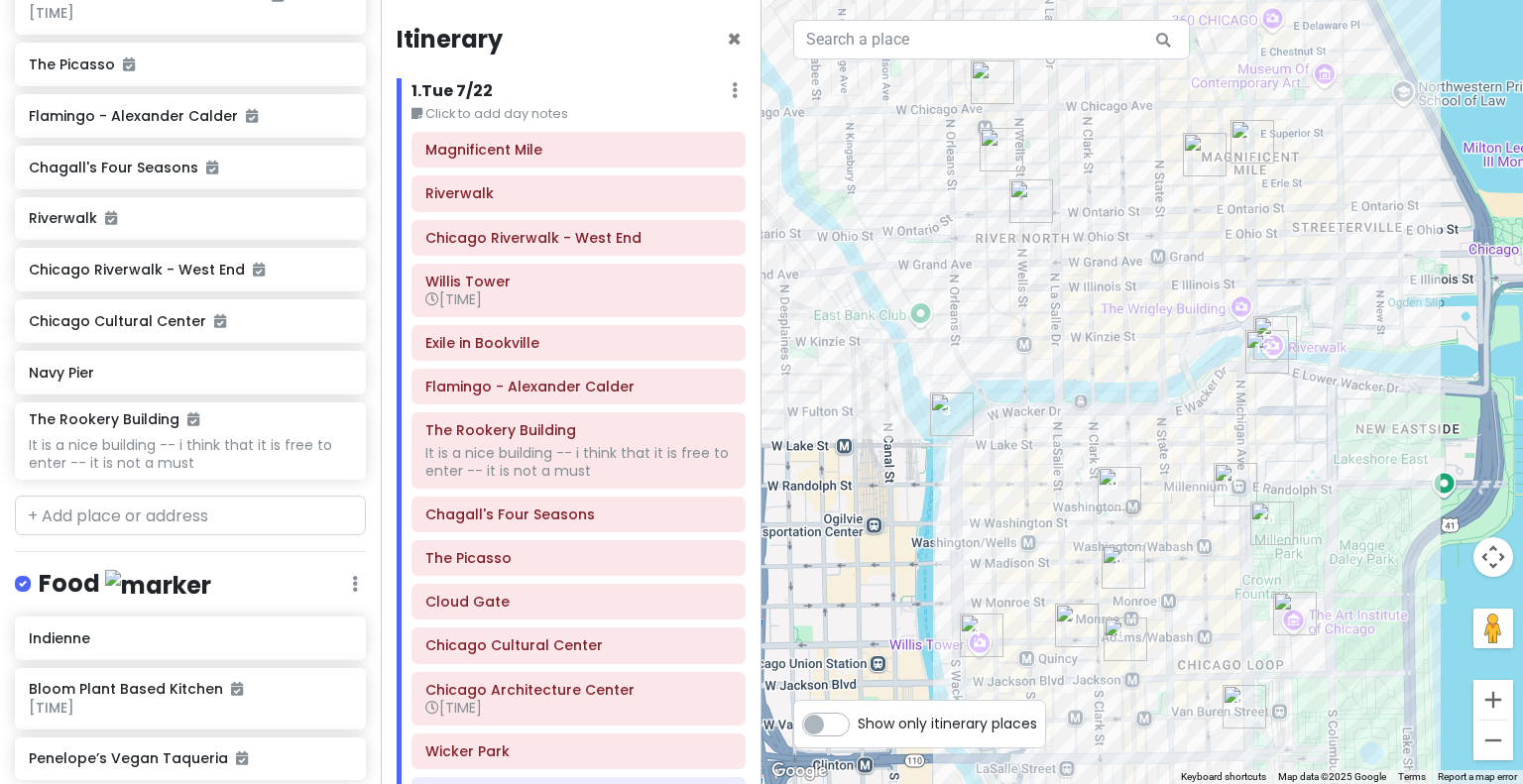 click at bounding box center [1077, 625] 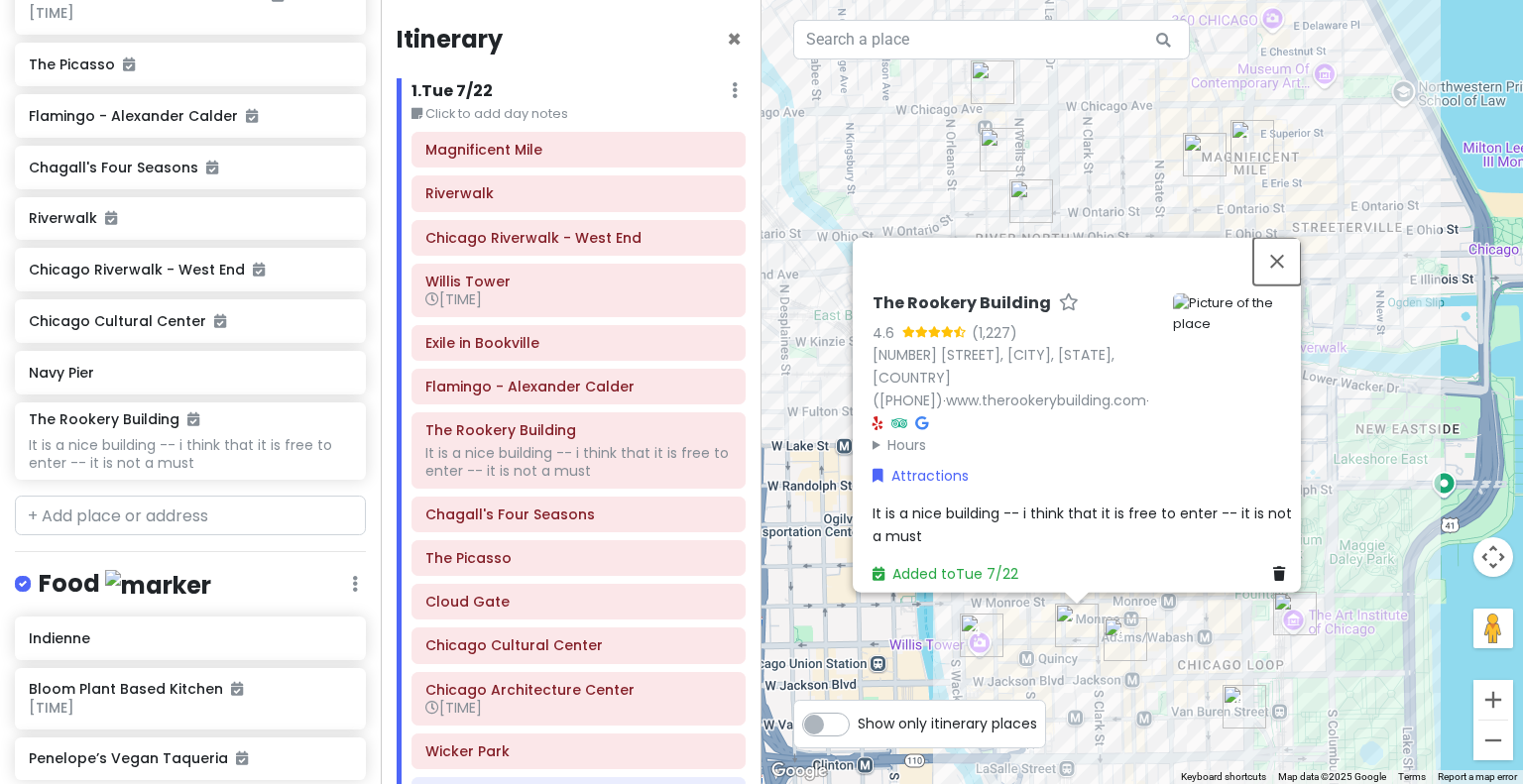 drag, startPoint x: 1294, startPoint y: 272, endPoint x: 1316, endPoint y: 274, distance: 22.090722 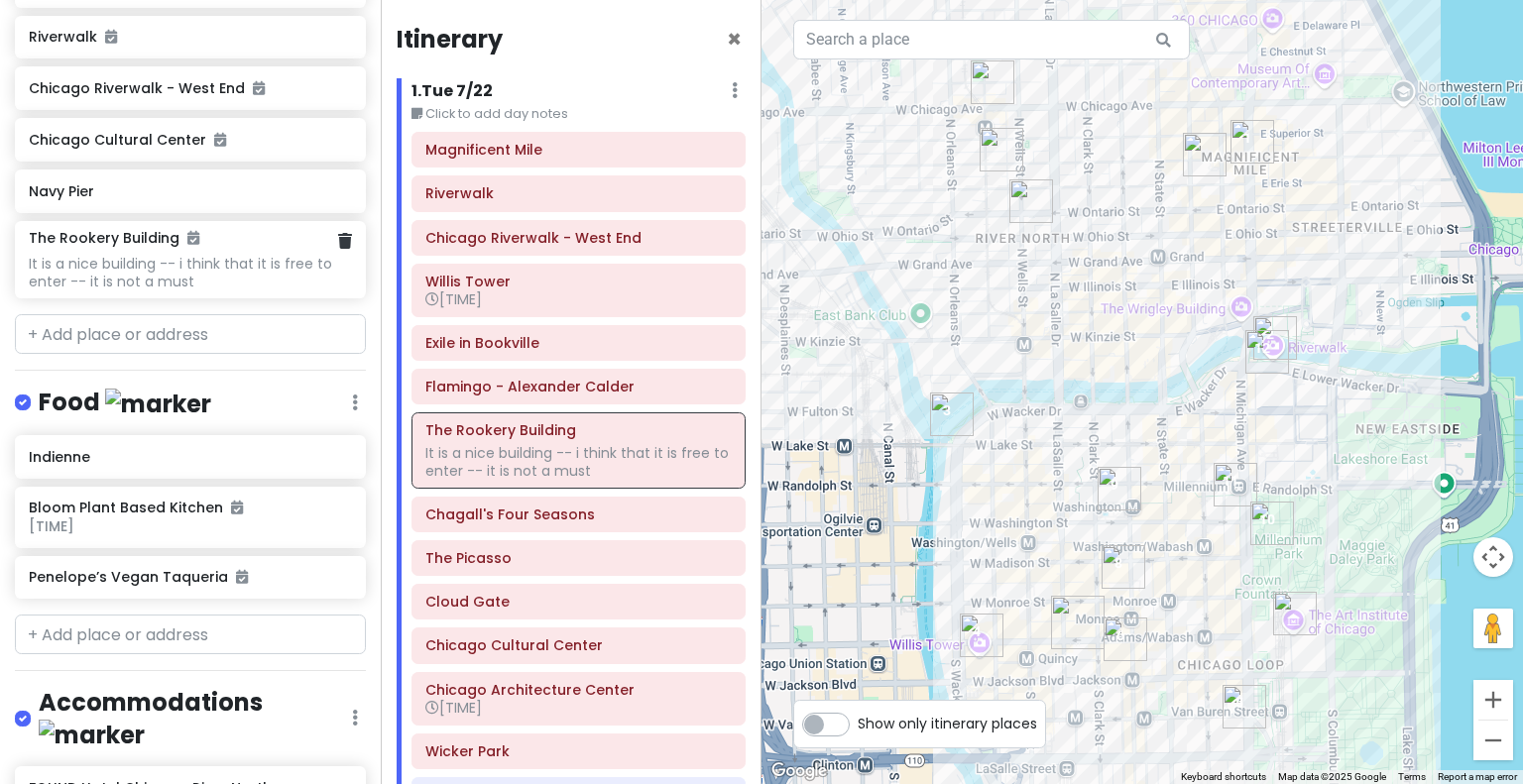 scroll, scrollTop: 1083, scrollLeft: 0, axis: vertical 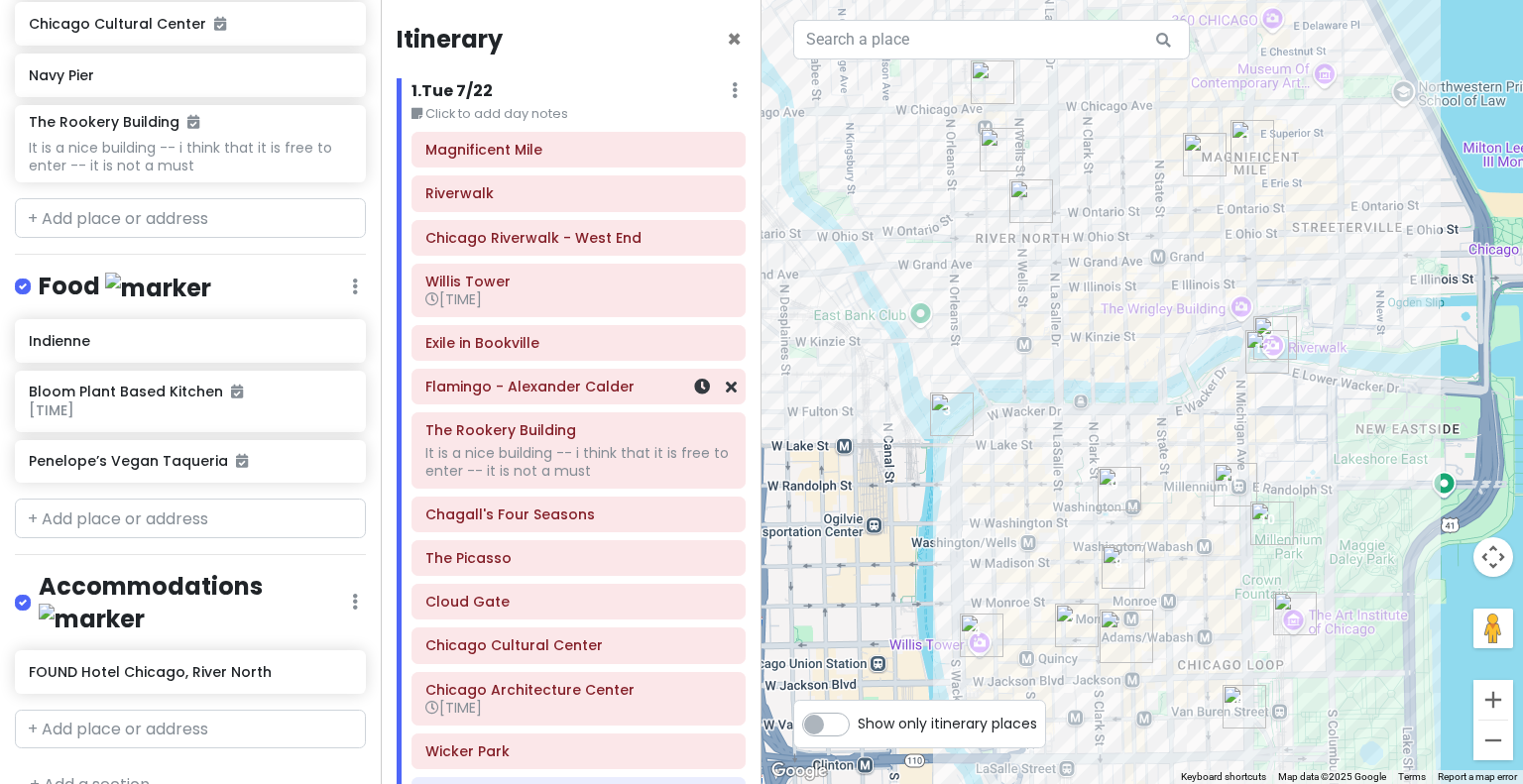 click on "Flamingo - Alexander Calder" at bounding box center (578, 150) 